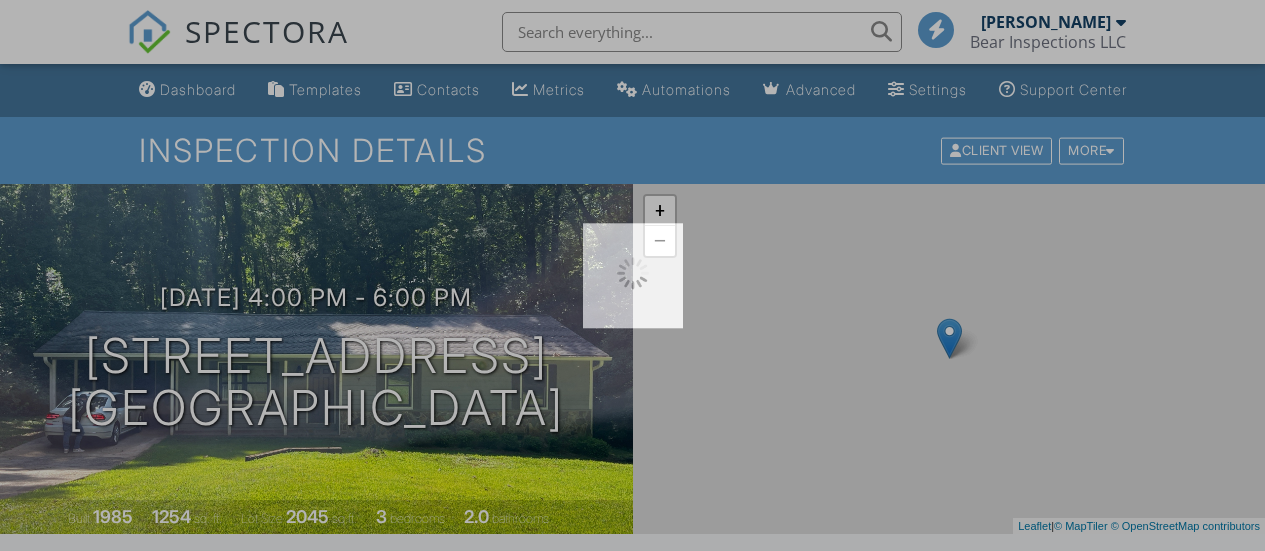 scroll, scrollTop: 0, scrollLeft: 0, axis: both 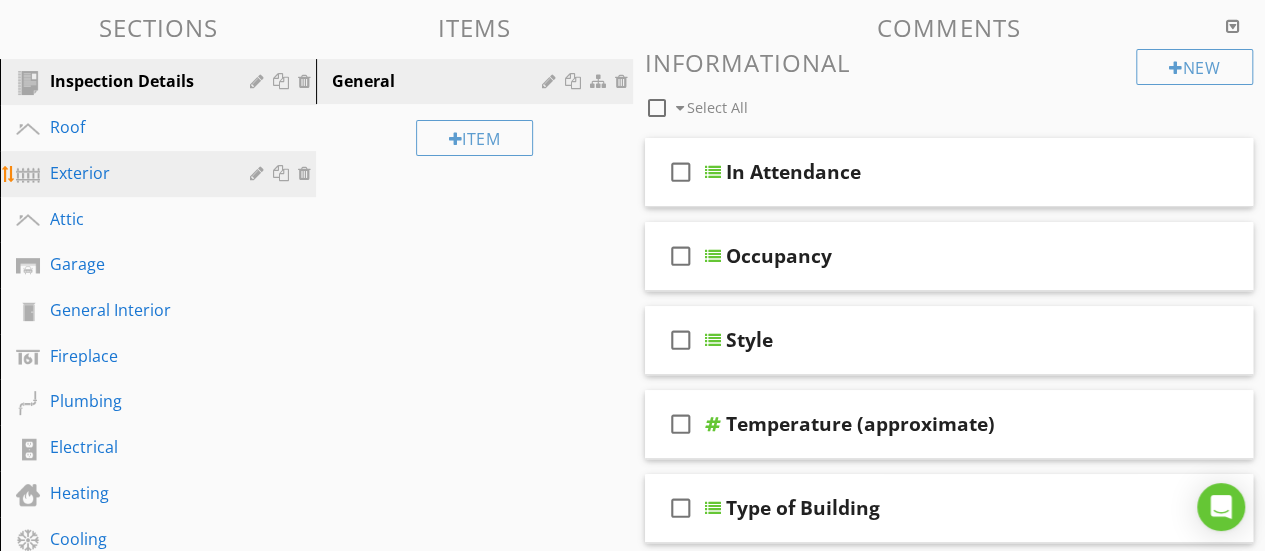click on "Exterior" at bounding box center [135, 173] 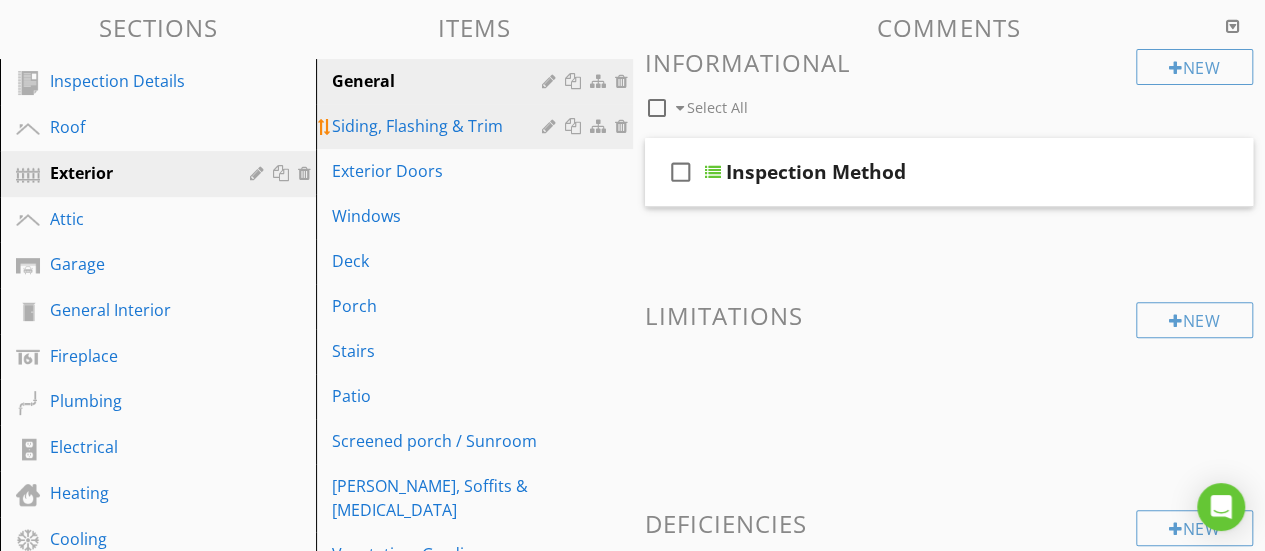 click on "Siding, Flashing & Trim" at bounding box center [439, 126] 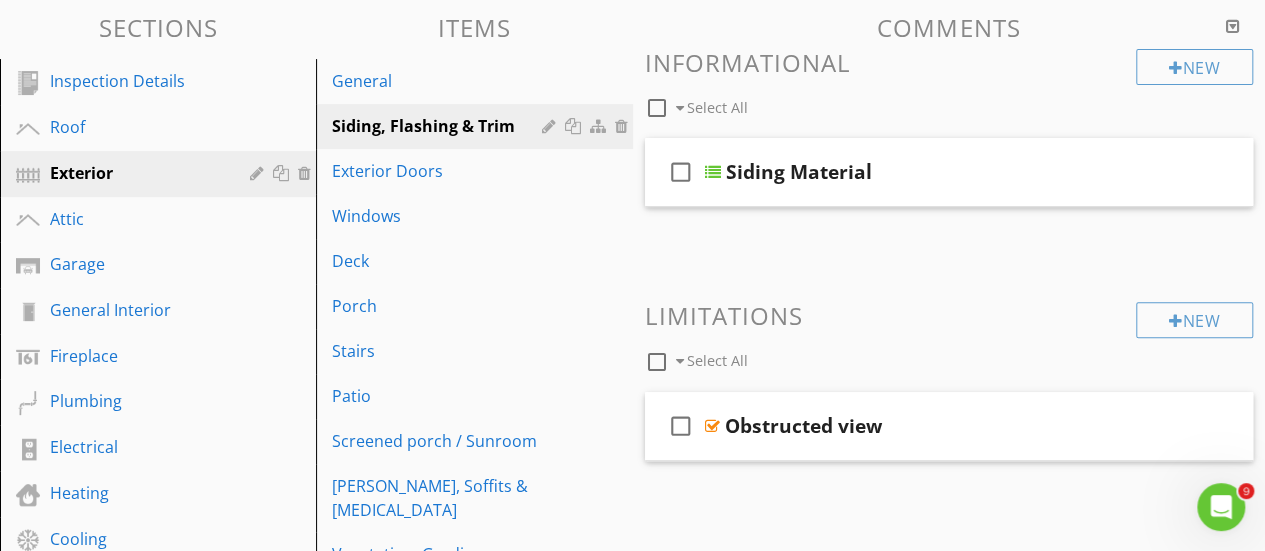 scroll, scrollTop: 0, scrollLeft: 0, axis: both 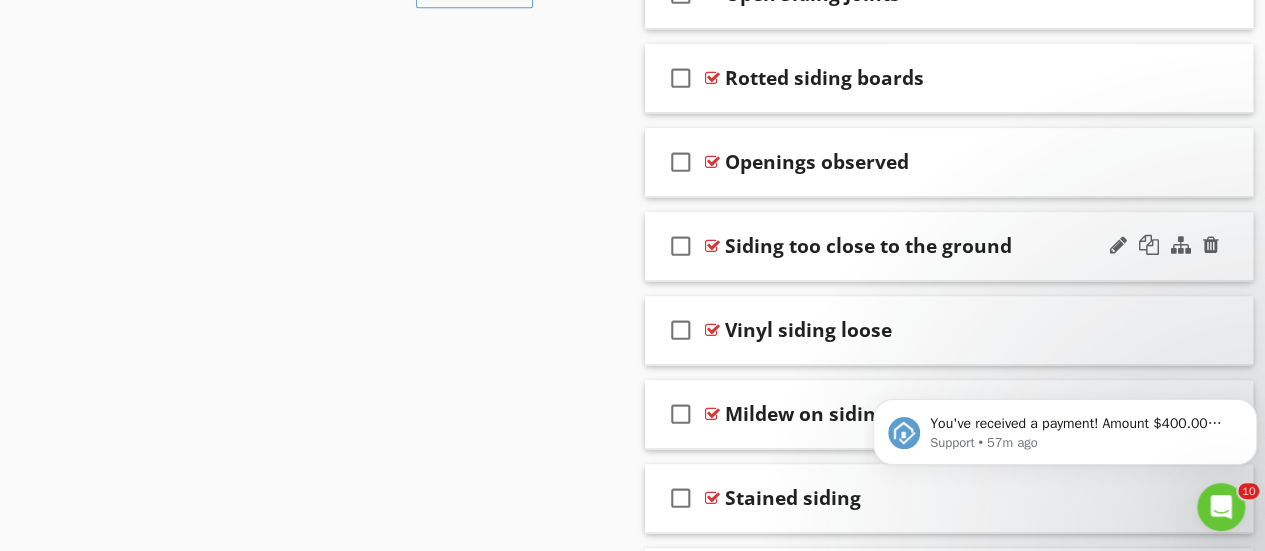 click at bounding box center [712, 246] 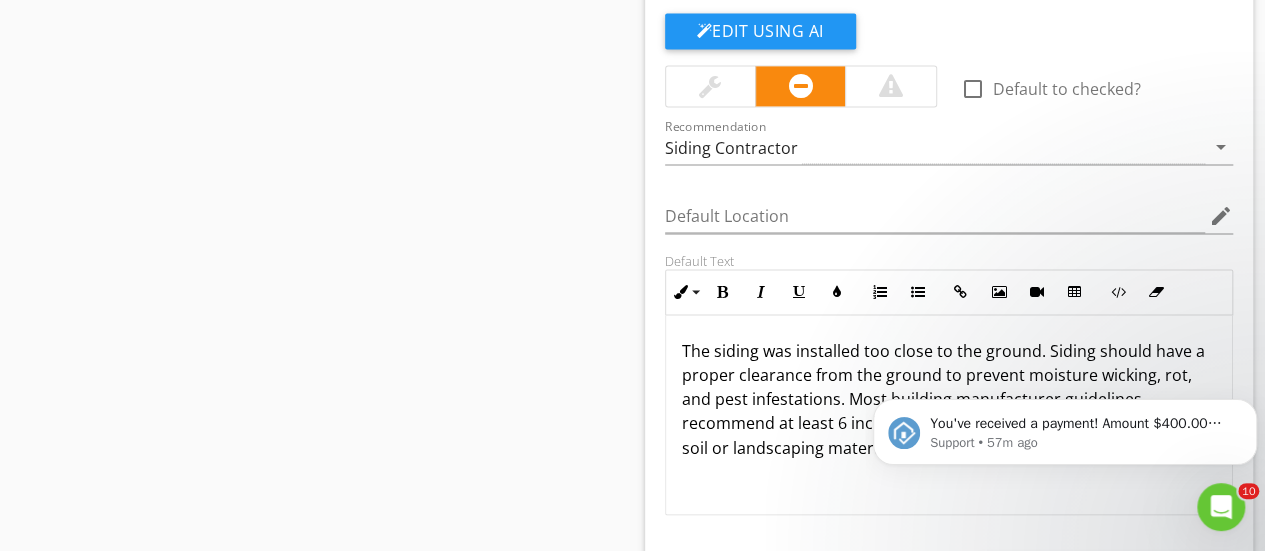 scroll, scrollTop: 1495, scrollLeft: 0, axis: vertical 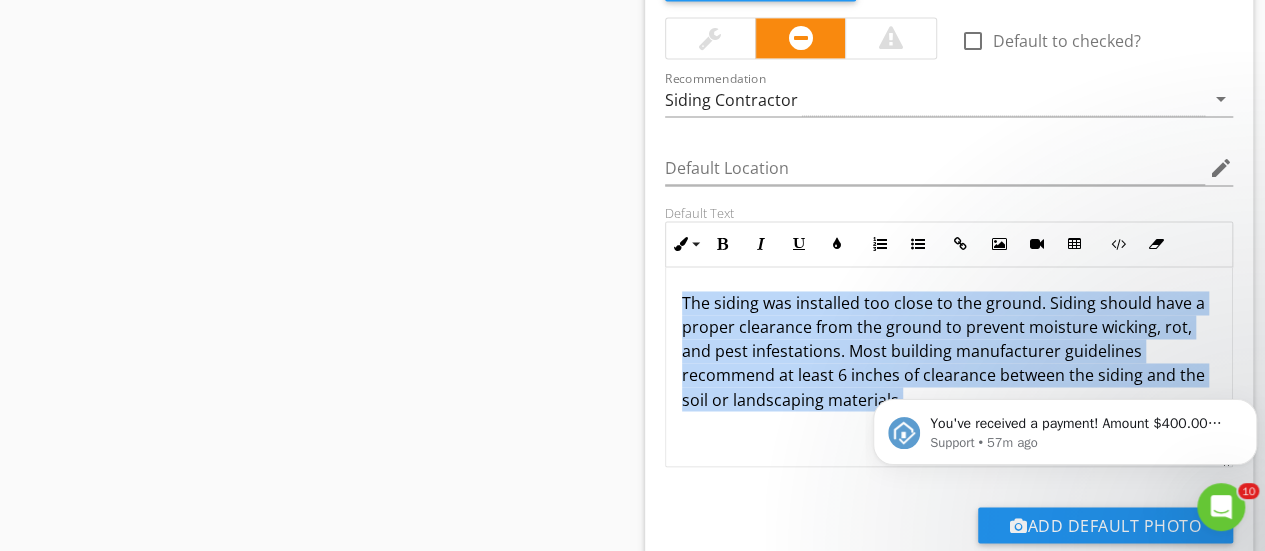 drag, startPoint x: 1545, startPoint y: 650, endPoint x: 937, endPoint y: 390, distance: 661.2594 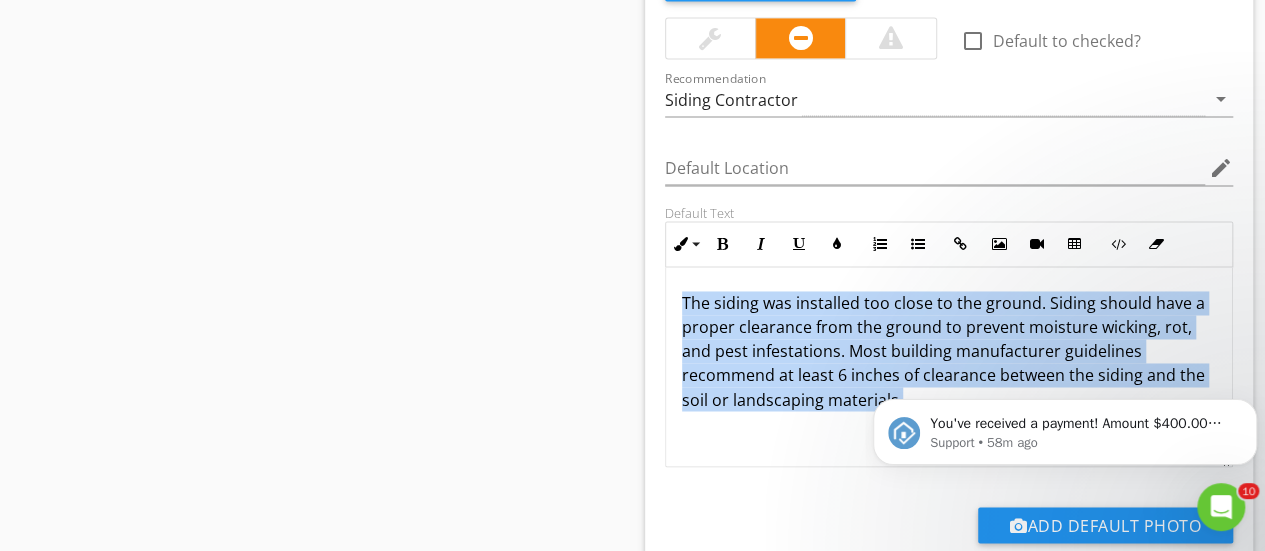 click at bounding box center [949, 199] 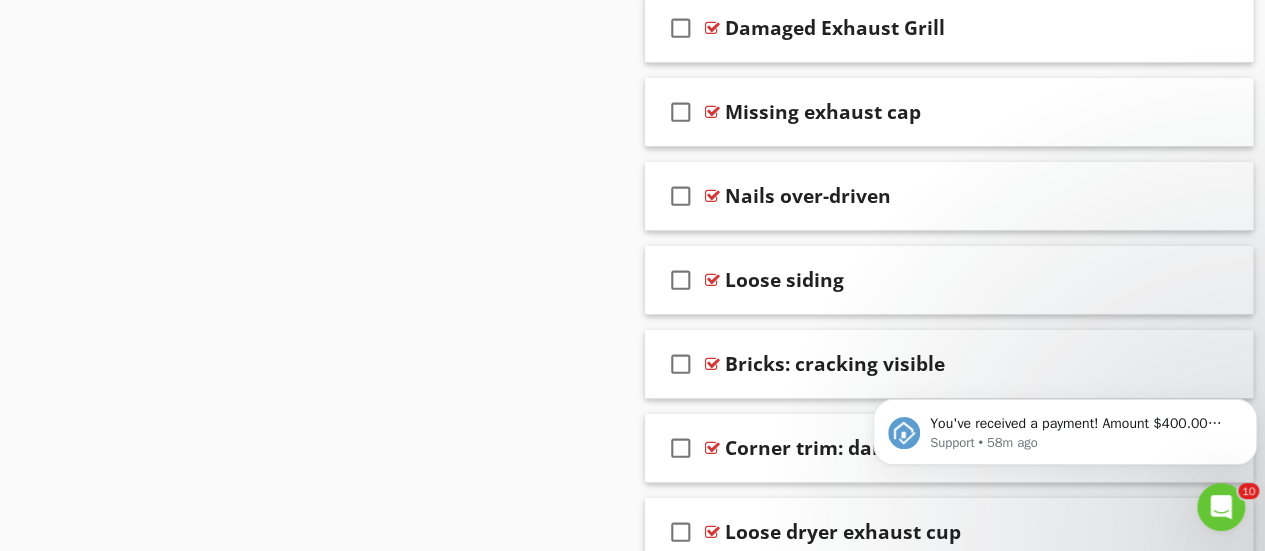 scroll, scrollTop: 3640, scrollLeft: 0, axis: vertical 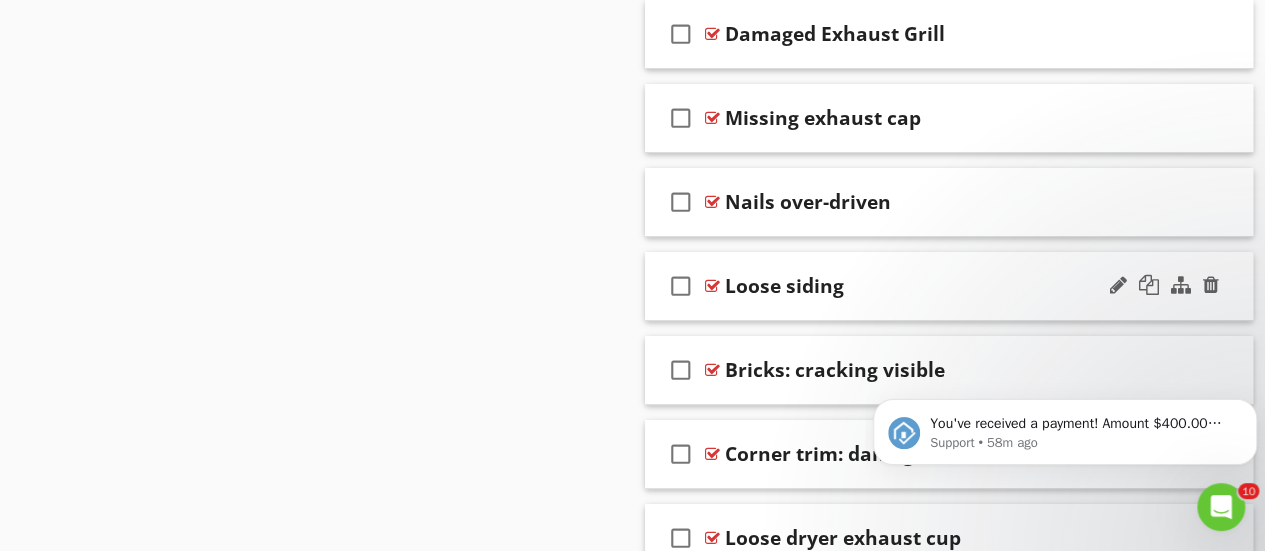 click at bounding box center (712, 286) 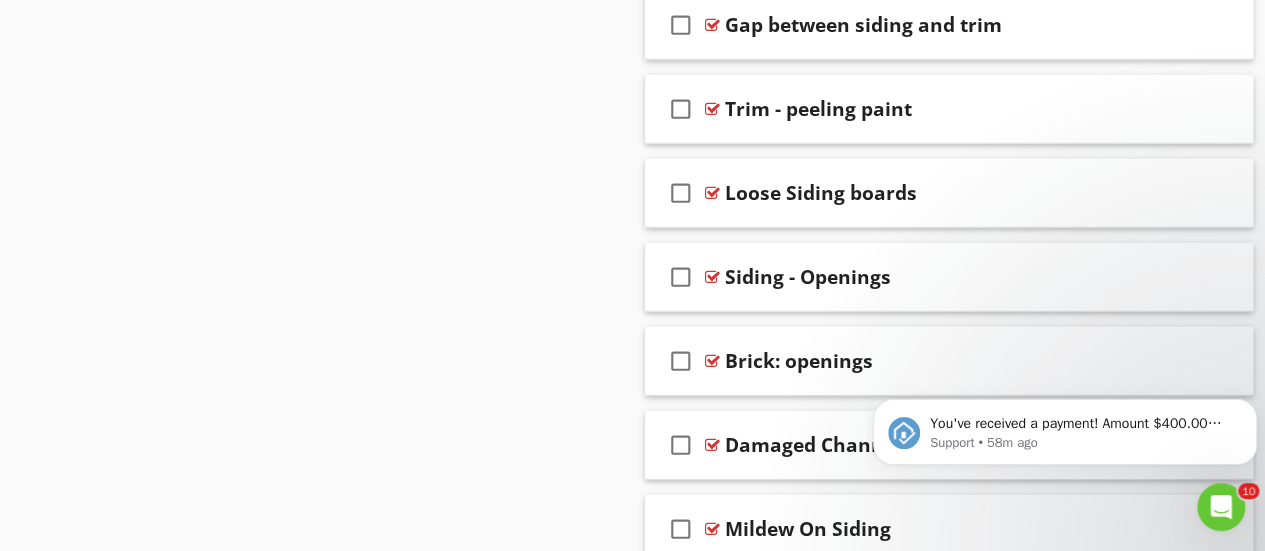 scroll, scrollTop: 2719, scrollLeft: 0, axis: vertical 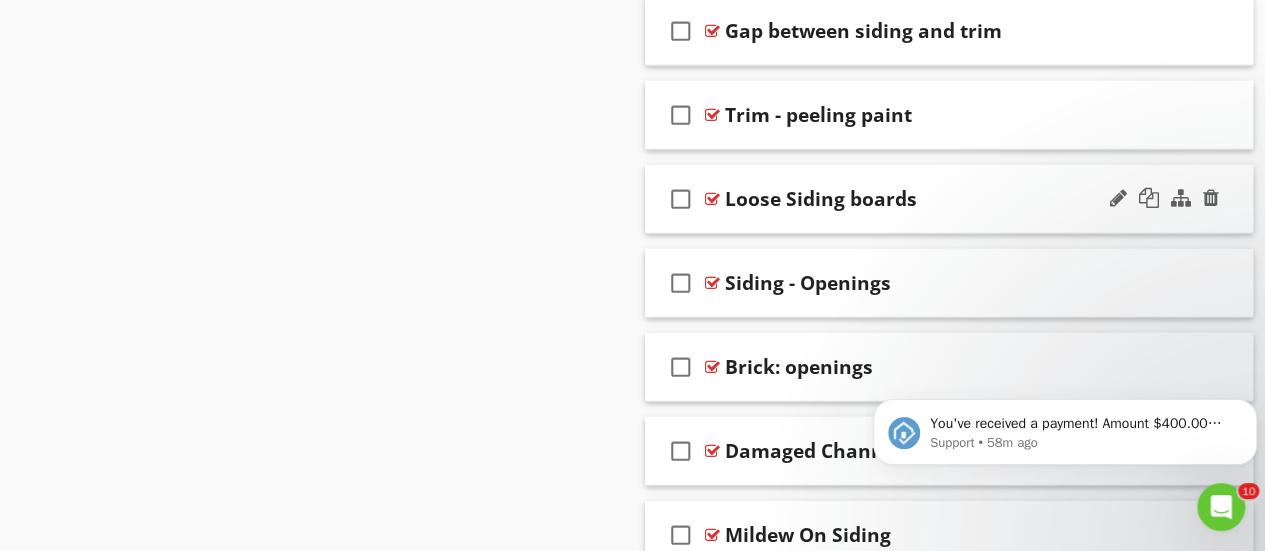 click at bounding box center [712, 199] 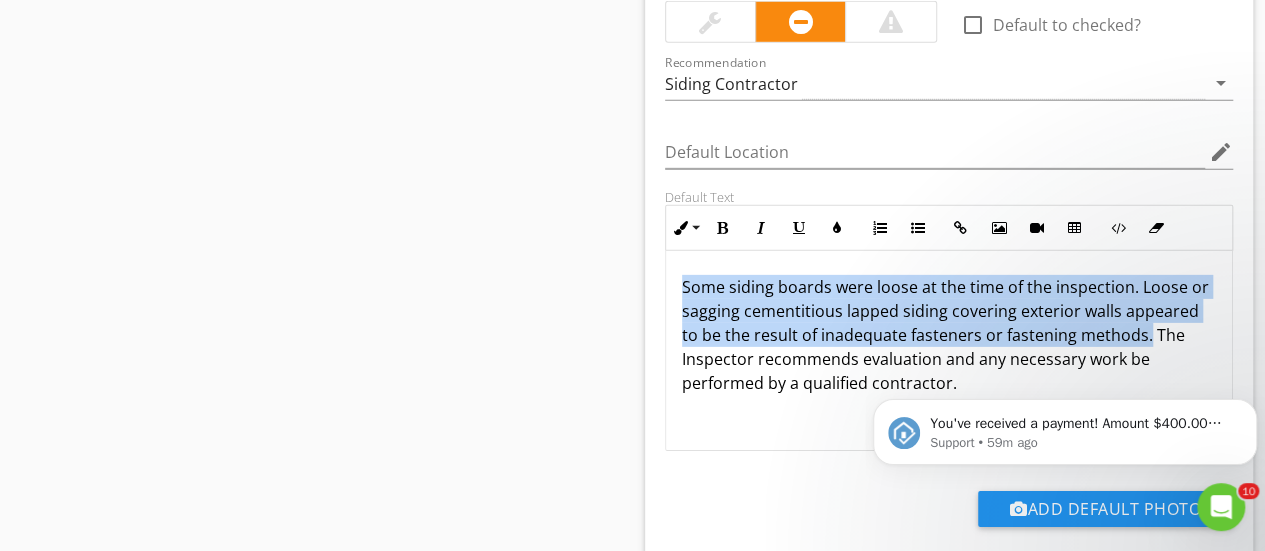 drag, startPoint x: 681, startPoint y: 276, endPoint x: 1144, endPoint y: 327, distance: 465.80038 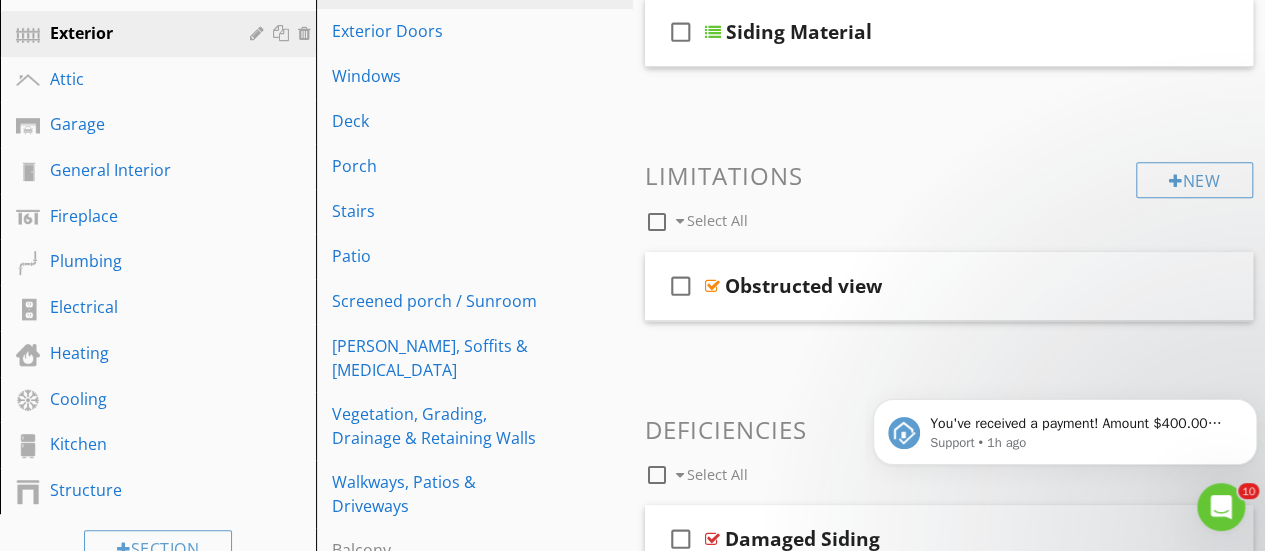 scroll, scrollTop: 358, scrollLeft: 0, axis: vertical 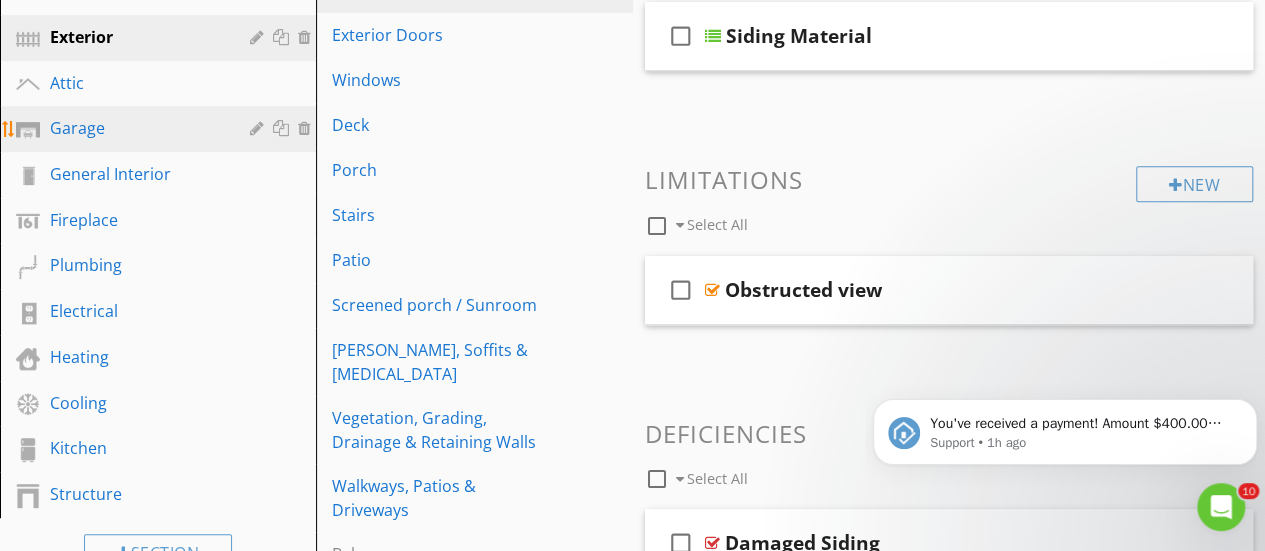 click on "Garage" at bounding box center [135, 128] 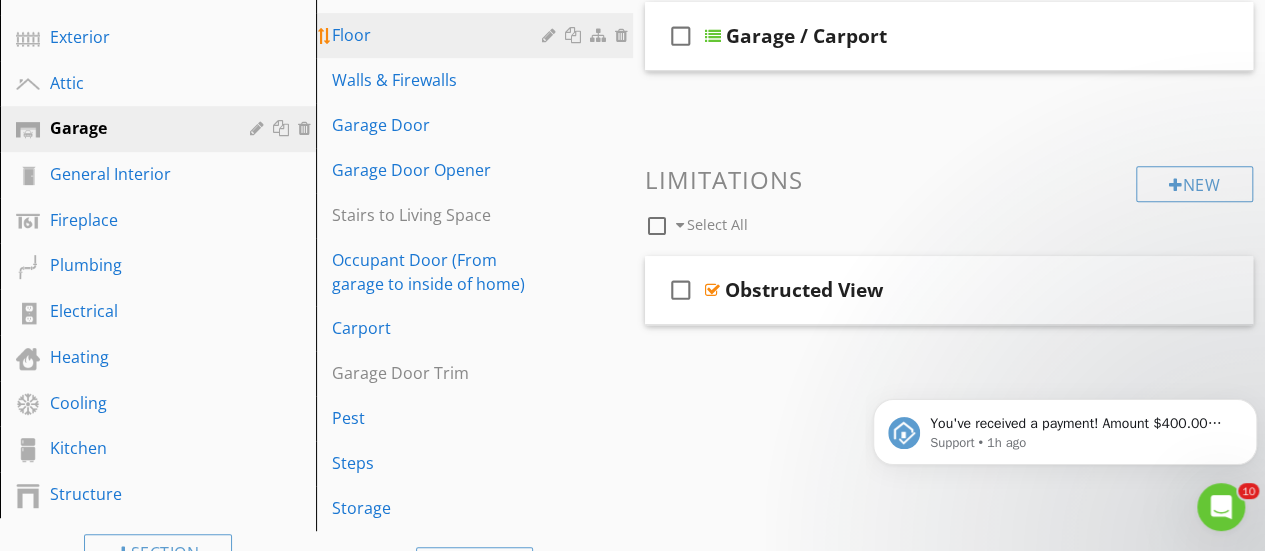 click on "Floor" at bounding box center (439, 35) 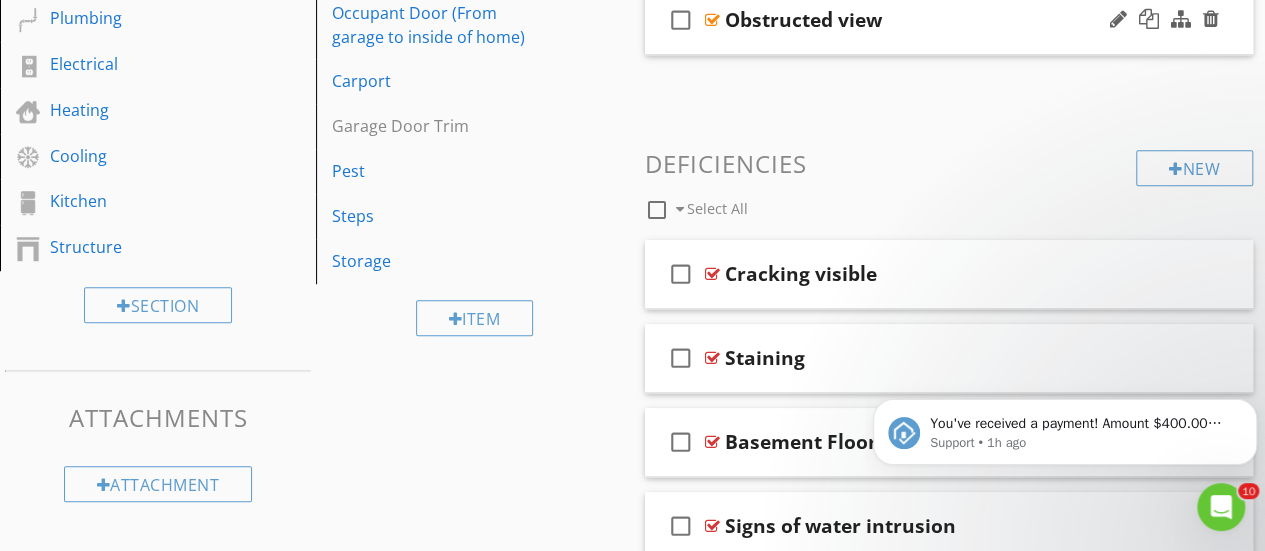scroll, scrollTop: 684, scrollLeft: 0, axis: vertical 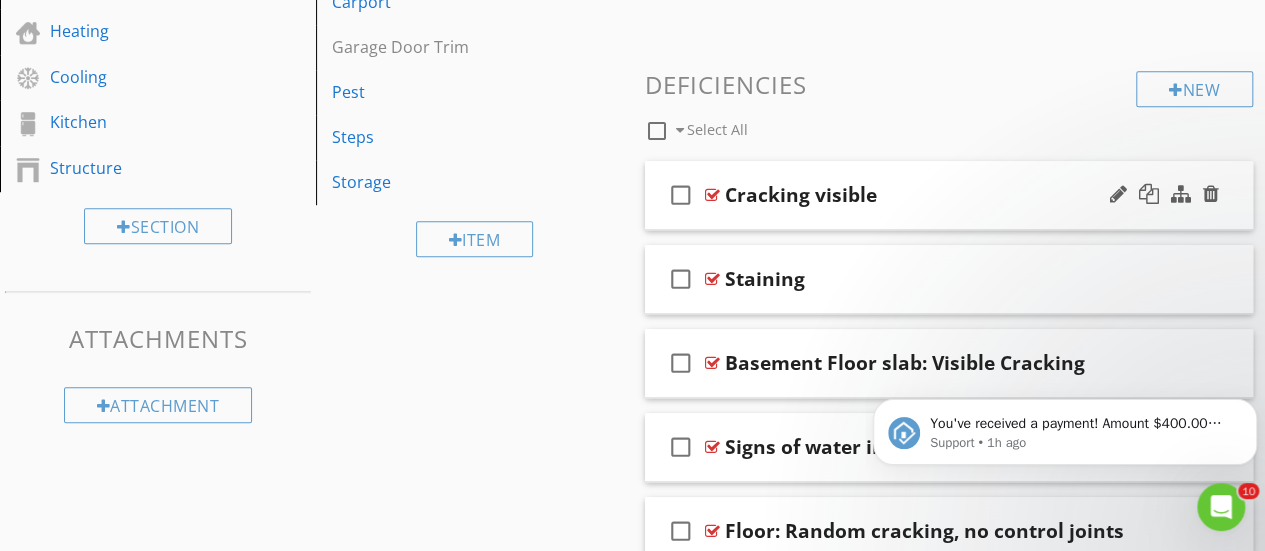 click at bounding box center (712, 195) 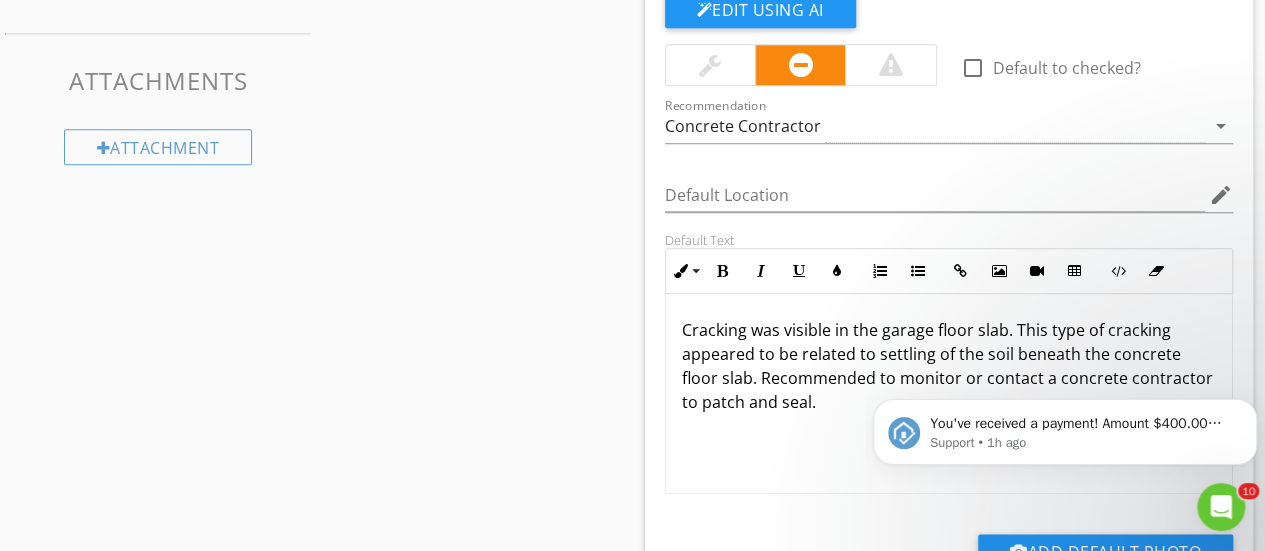 scroll, scrollTop: 958, scrollLeft: 0, axis: vertical 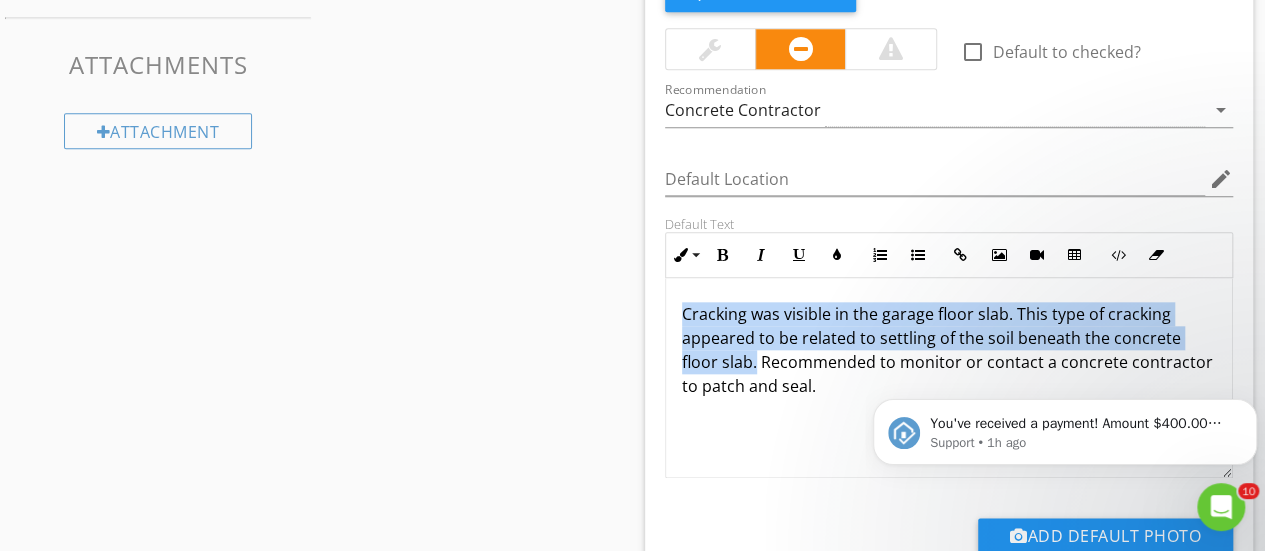 drag, startPoint x: 679, startPoint y: 311, endPoint x: 754, endPoint y: 357, distance: 87.982956 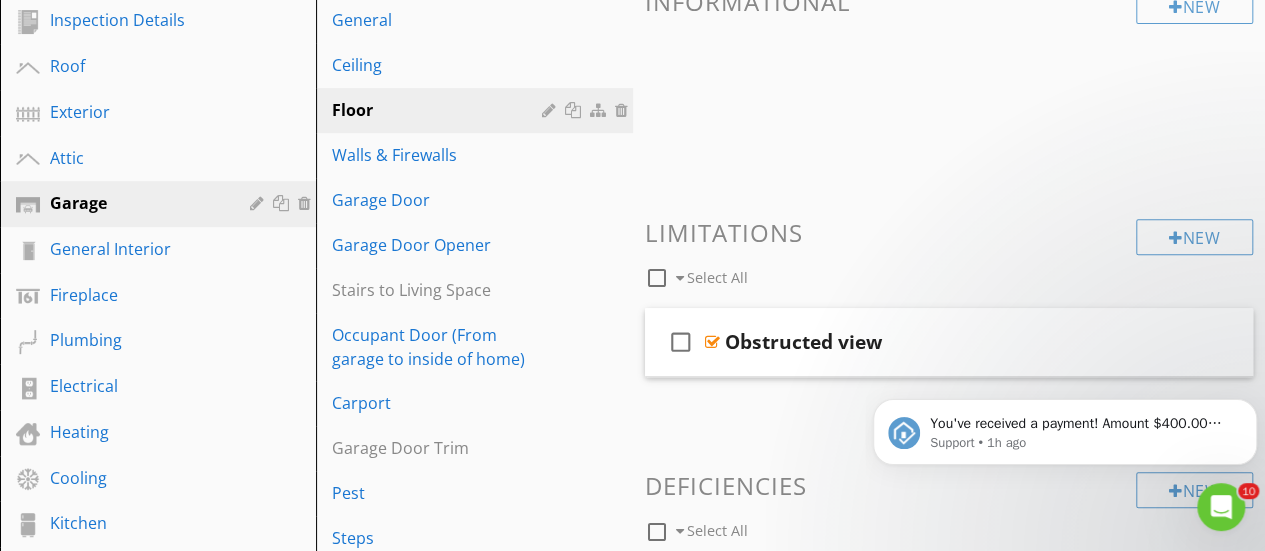 scroll, scrollTop: 282, scrollLeft: 0, axis: vertical 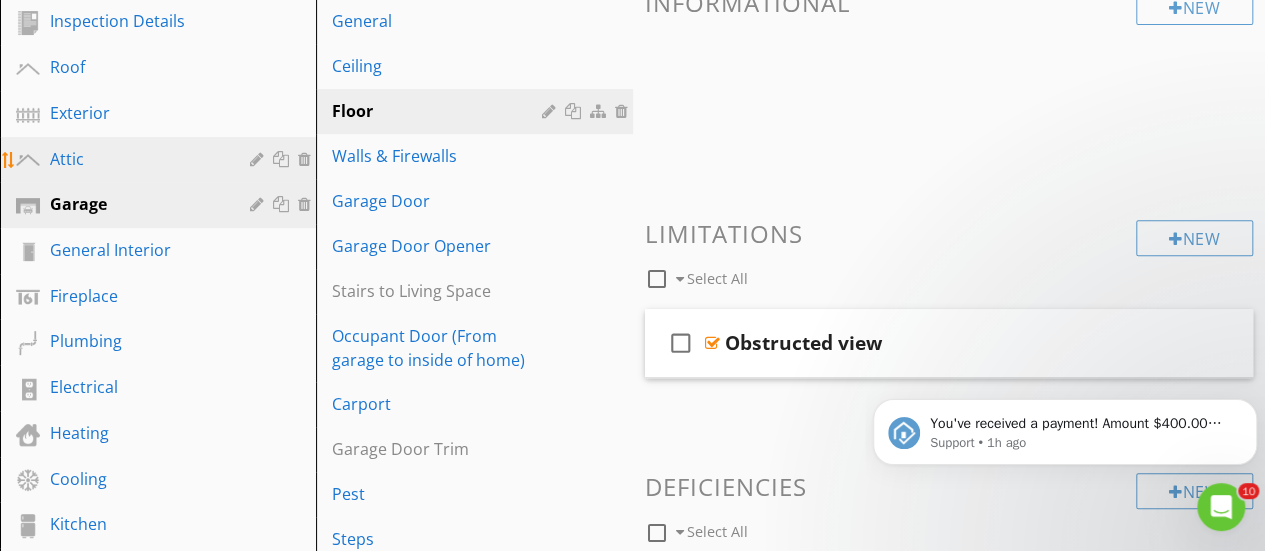 click on "Attic" at bounding box center (135, 159) 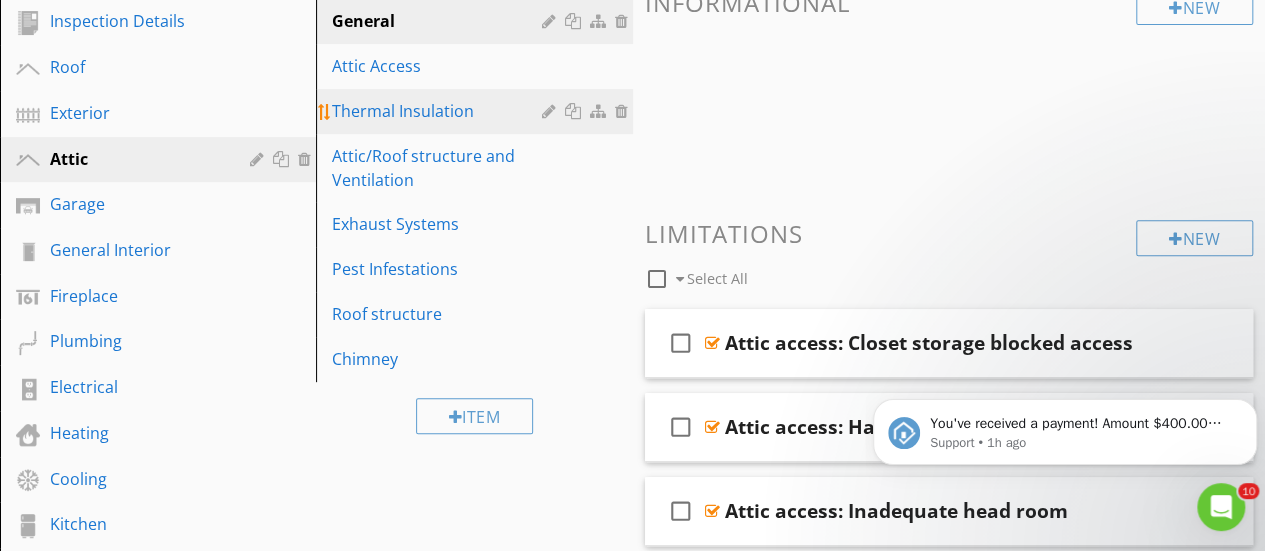 click on "Thermal Insulation" at bounding box center [439, 111] 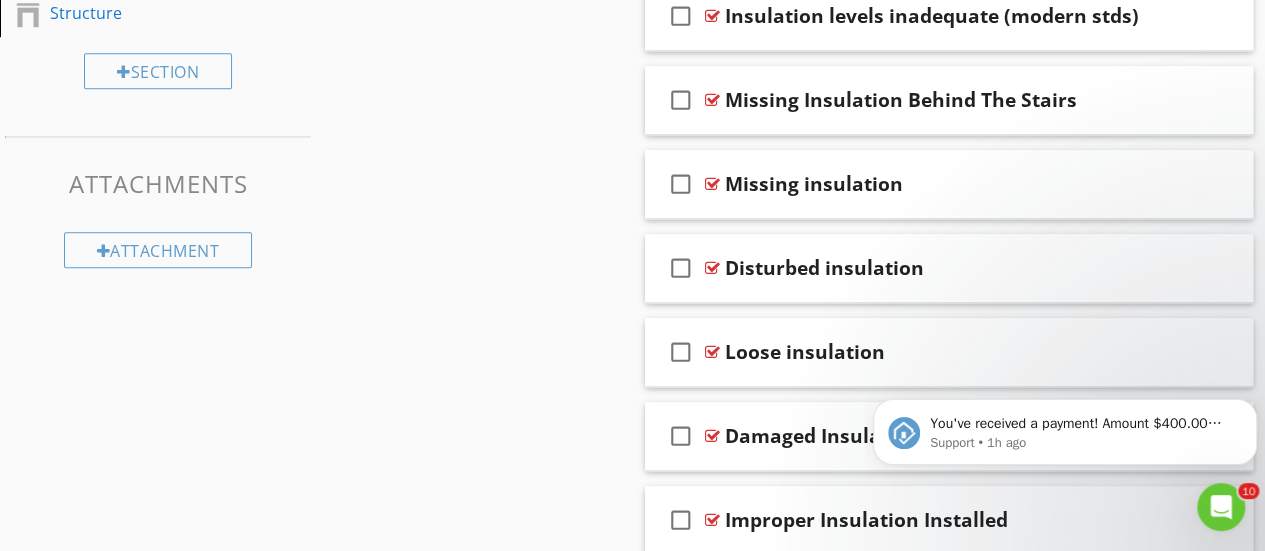 scroll, scrollTop: 841, scrollLeft: 0, axis: vertical 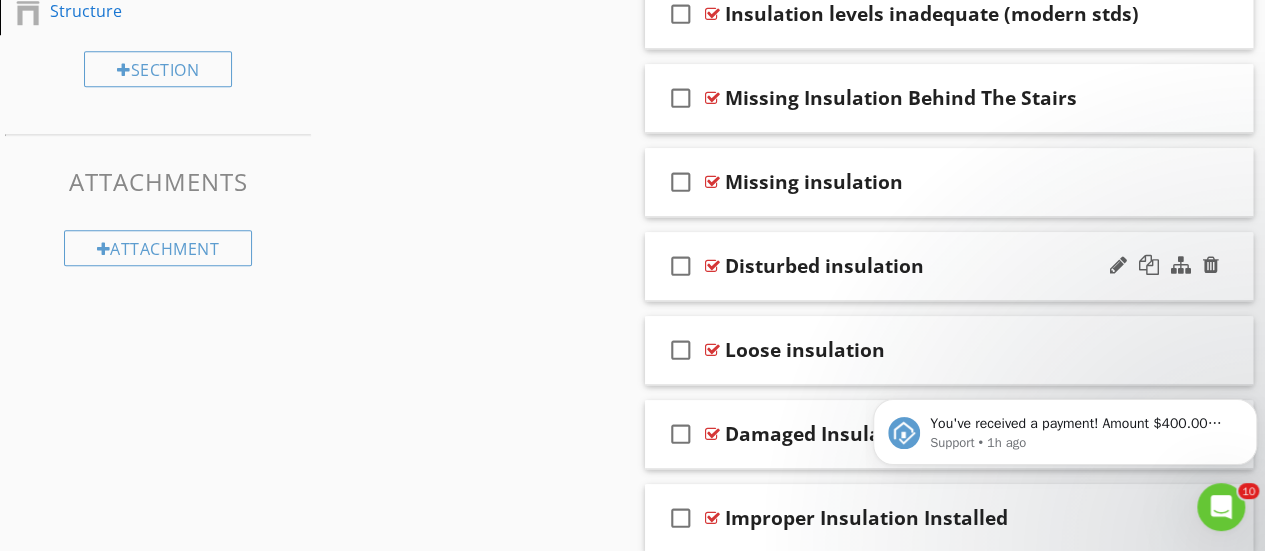 click at bounding box center (712, 266) 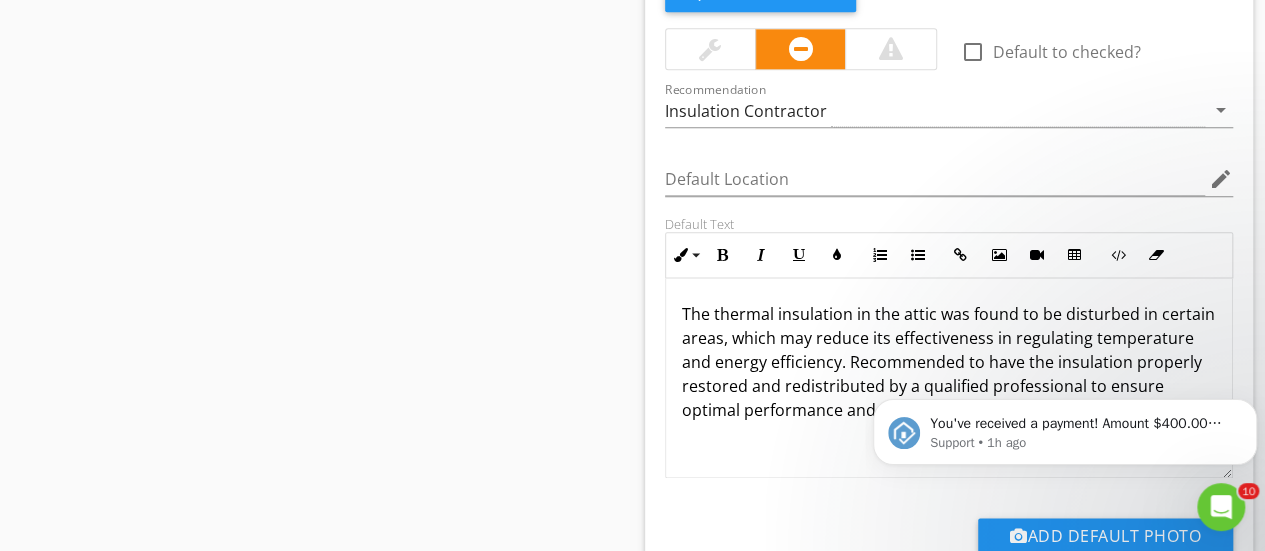 scroll, scrollTop: 1212, scrollLeft: 0, axis: vertical 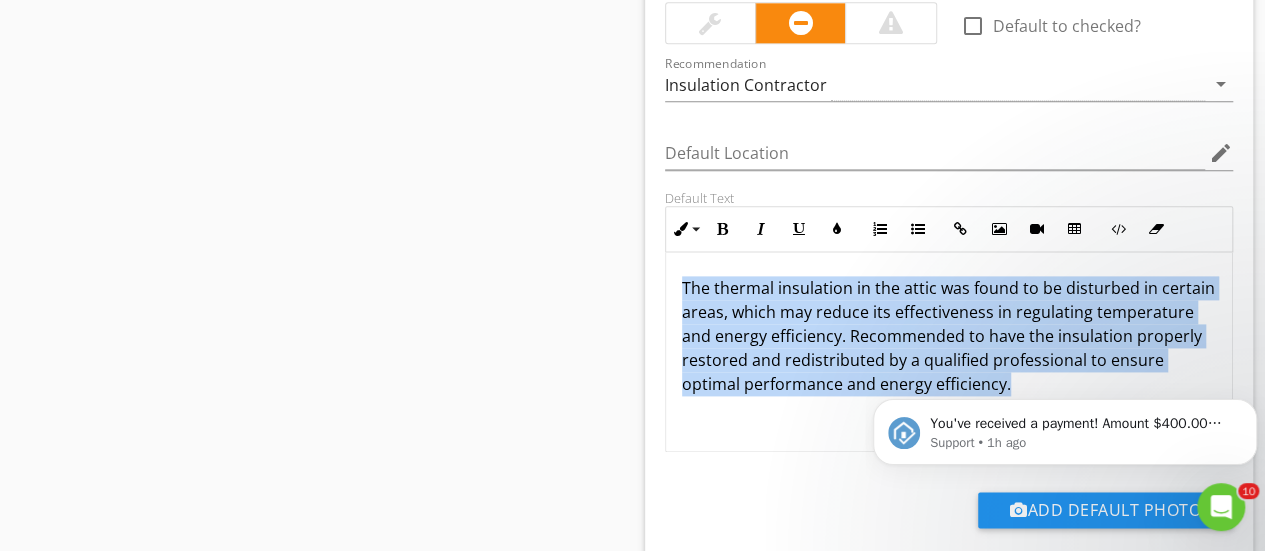 drag, startPoint x: 1544, startPoint y: 635, endPoint x: 1181, endPoint y: 376, distance: 445.926 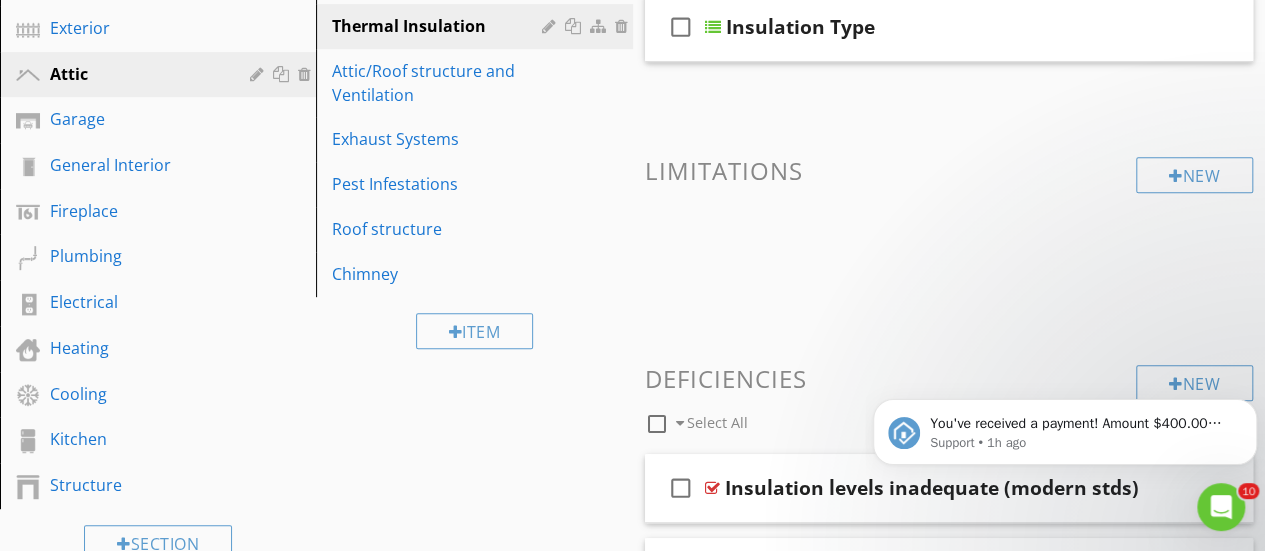 scroll, scrollTop: 364, scrollLeft: 0, axis: vertical 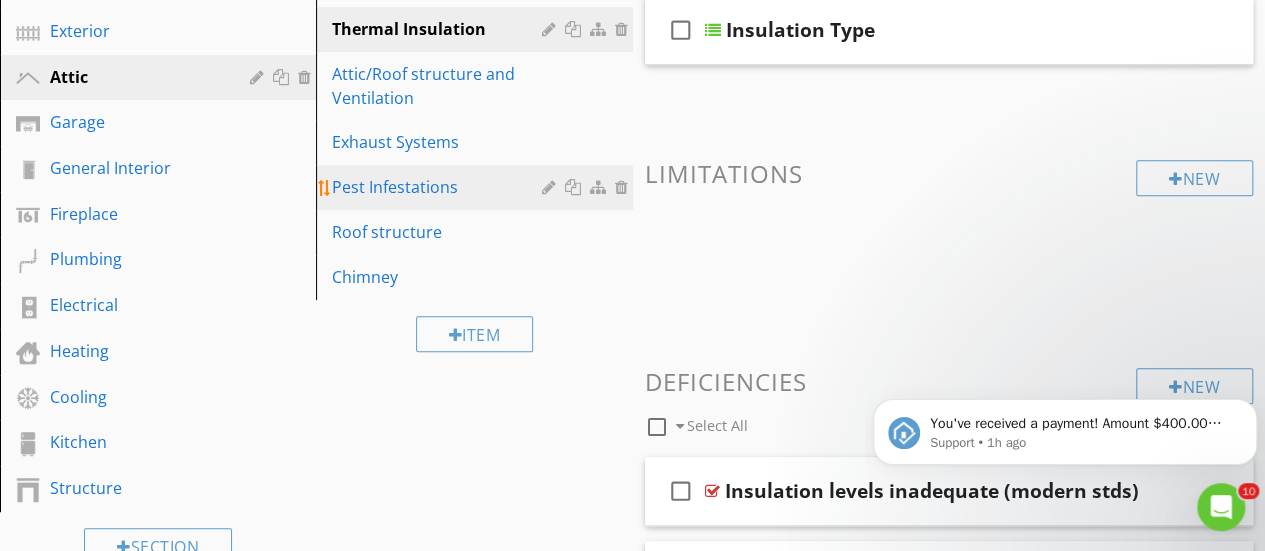 click on "Pest Infestations" at bounding box center [439, 187] 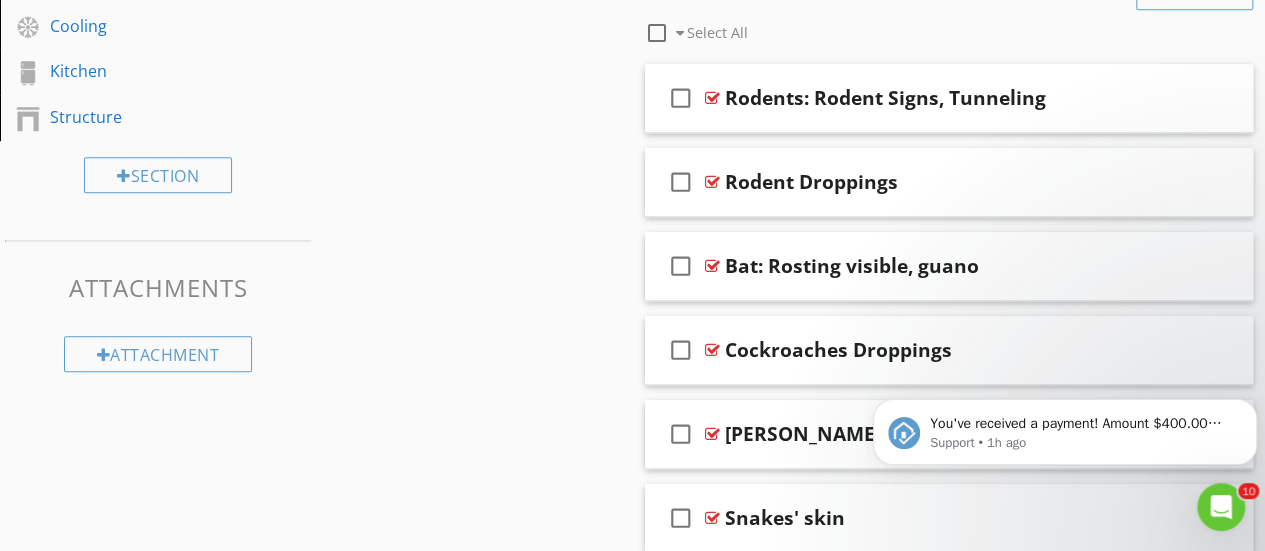 scroll, scrollTop: 736, scrollLeft: 0, axis: vertical 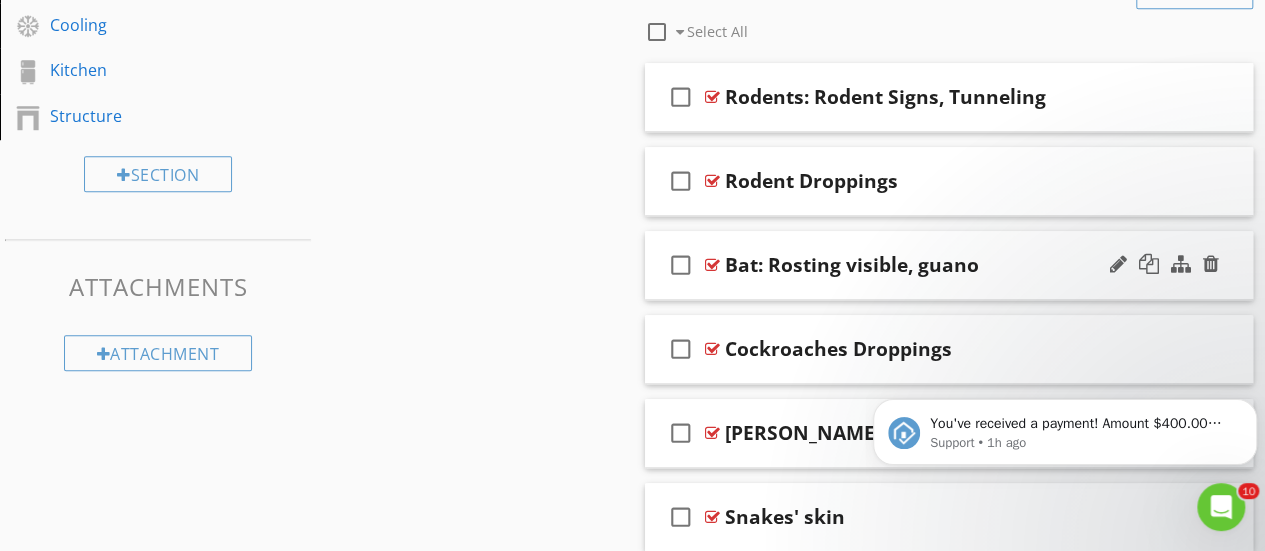 click at bounding box center [712, 265] 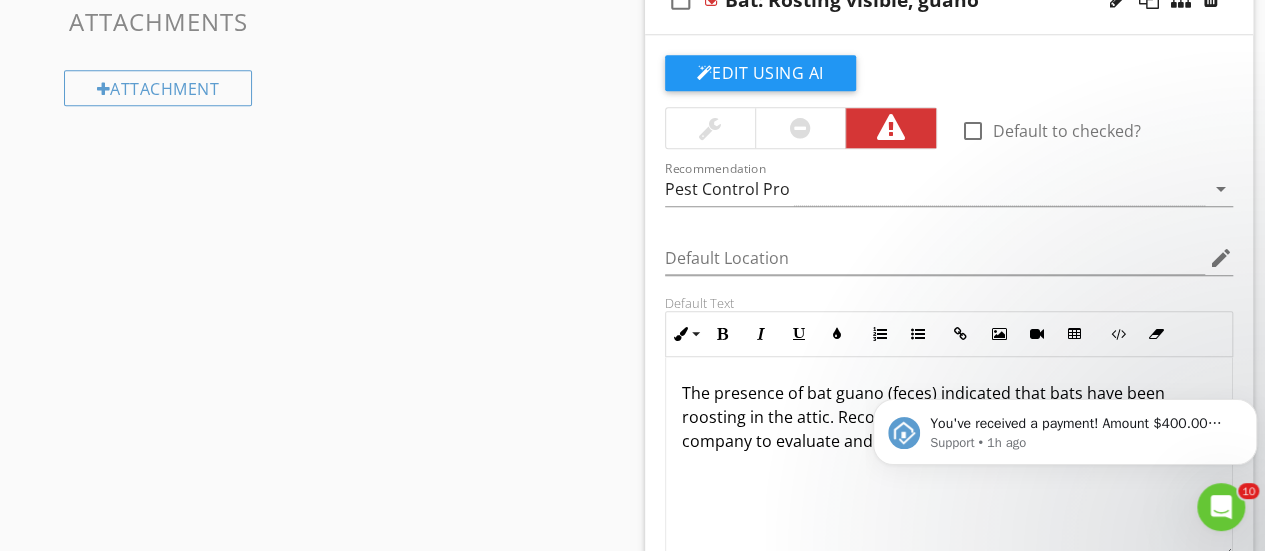 scroll, scrollTop: 1006, scrollLeft: 0, axis: vertical 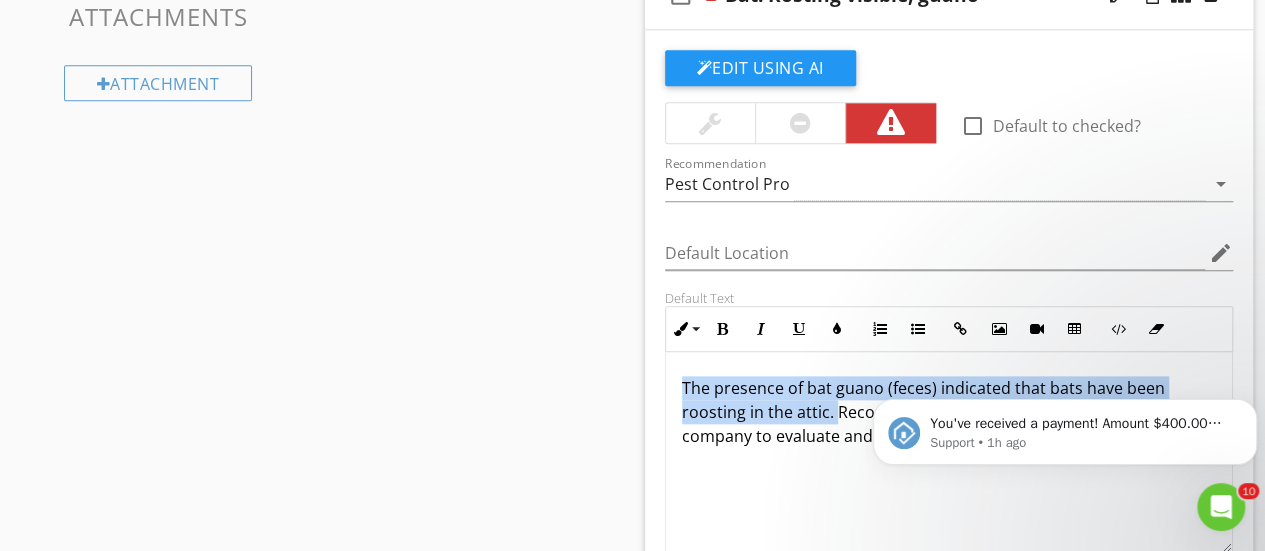 drag, startPoint x: 683, startPoint y: 385, endPoint x: 832, endPoint y: 409, distance: 150.9205 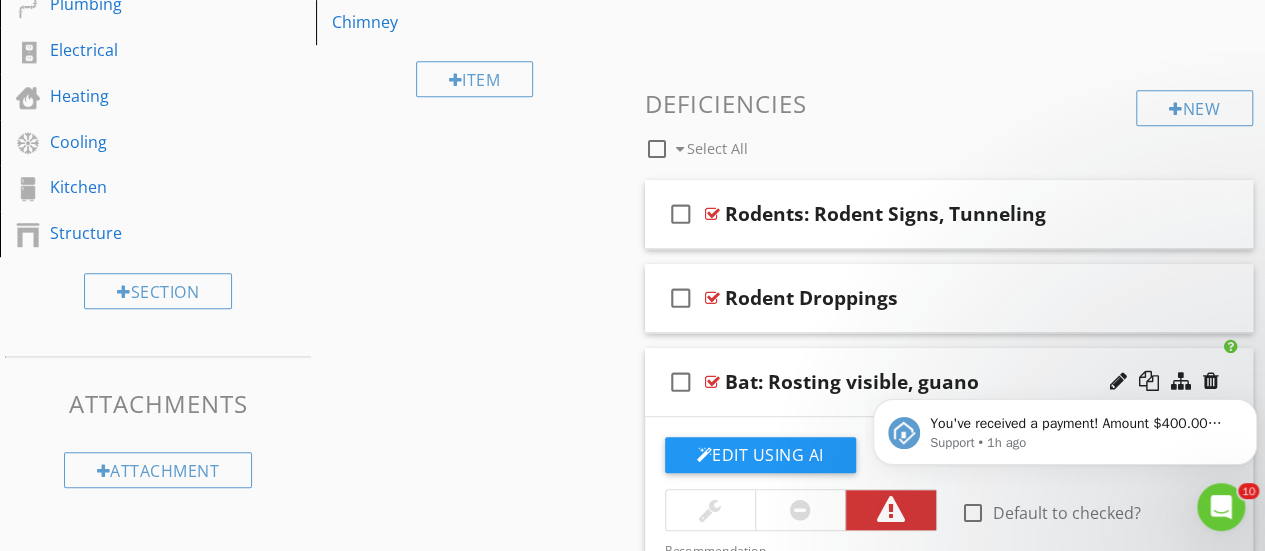 scroll, scrollTop: 618, scrollLeft: 0, axis: vertical 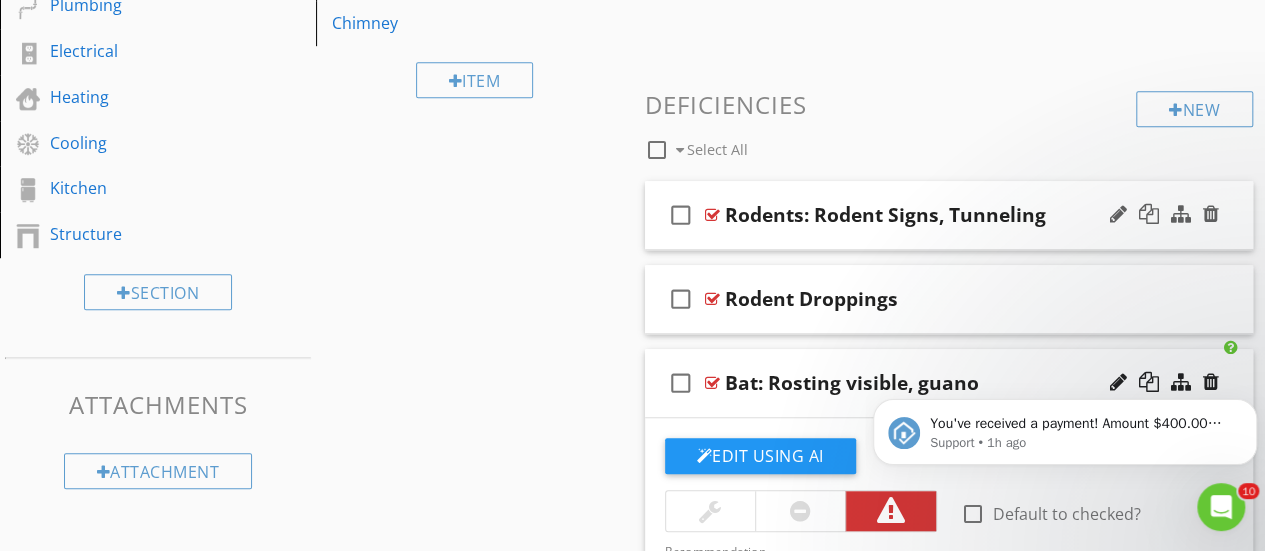 click on "check_box_outline_blank
Rodents: Rodent Signs, Tunneling" at bounding box center [949, 215] 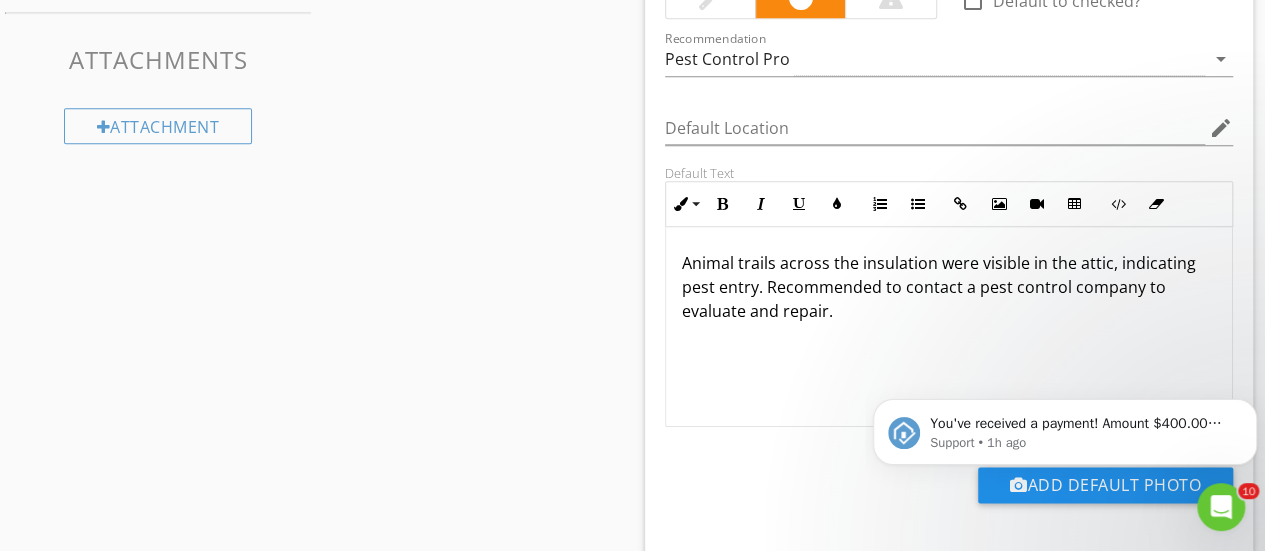 scroll, scrollTop: 974, scrollLeft: 0, axis: vertical 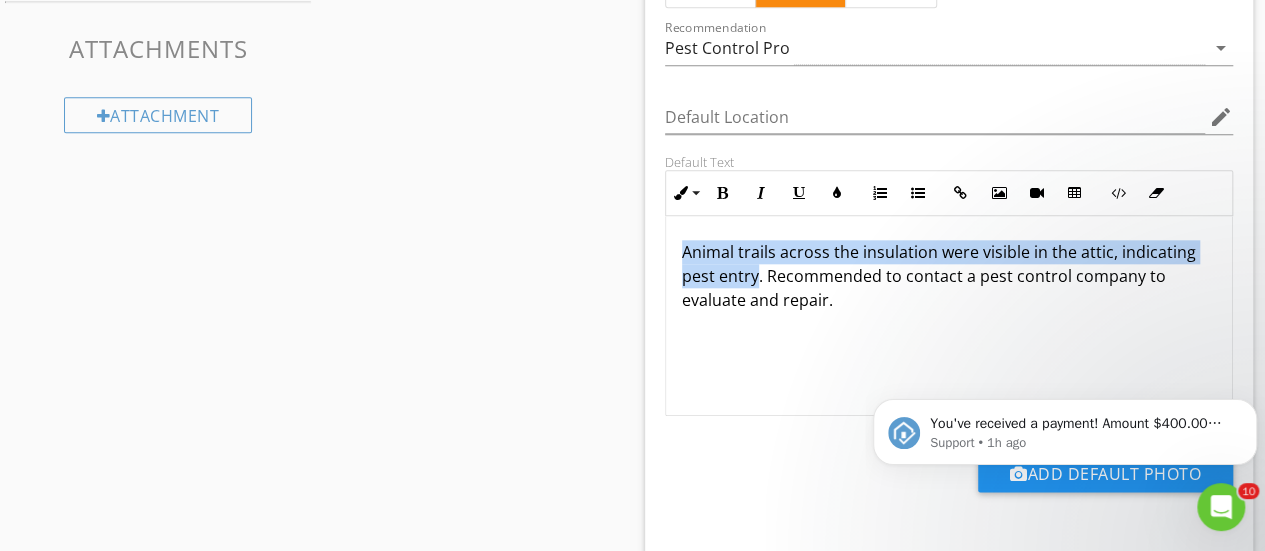 drag, startPoint x: 683, startPoint y: 254, endPoint x: 758, endPoint y: 271, distance: 76.902534 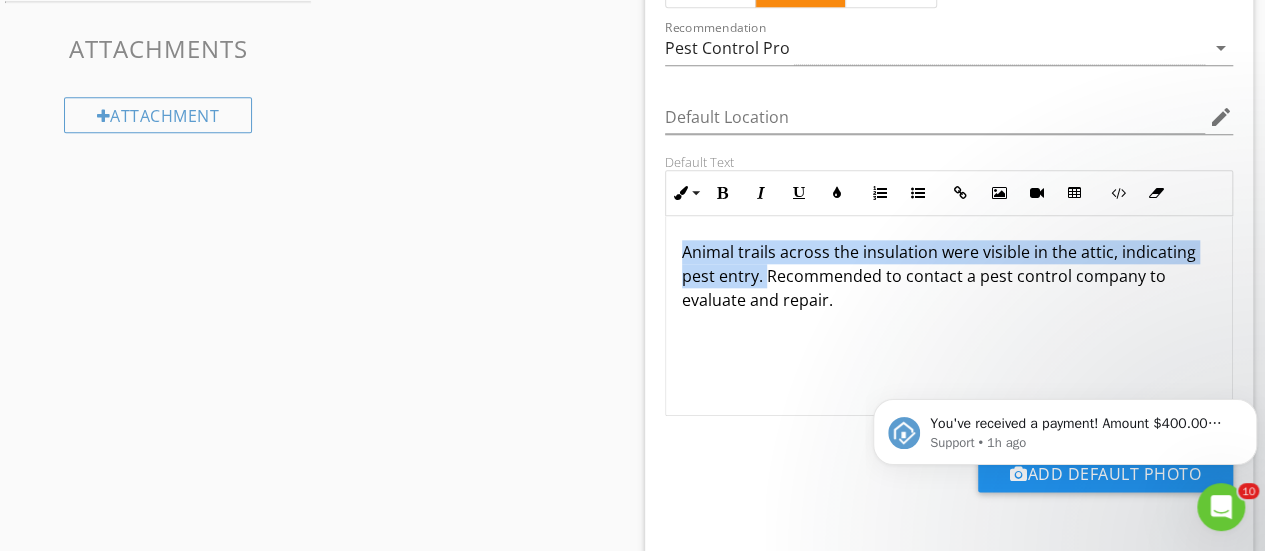 drag, startPoint x: 678, startPoint y: 249, endPoint x: 760, endPoint y: 271, distance: 84.89994 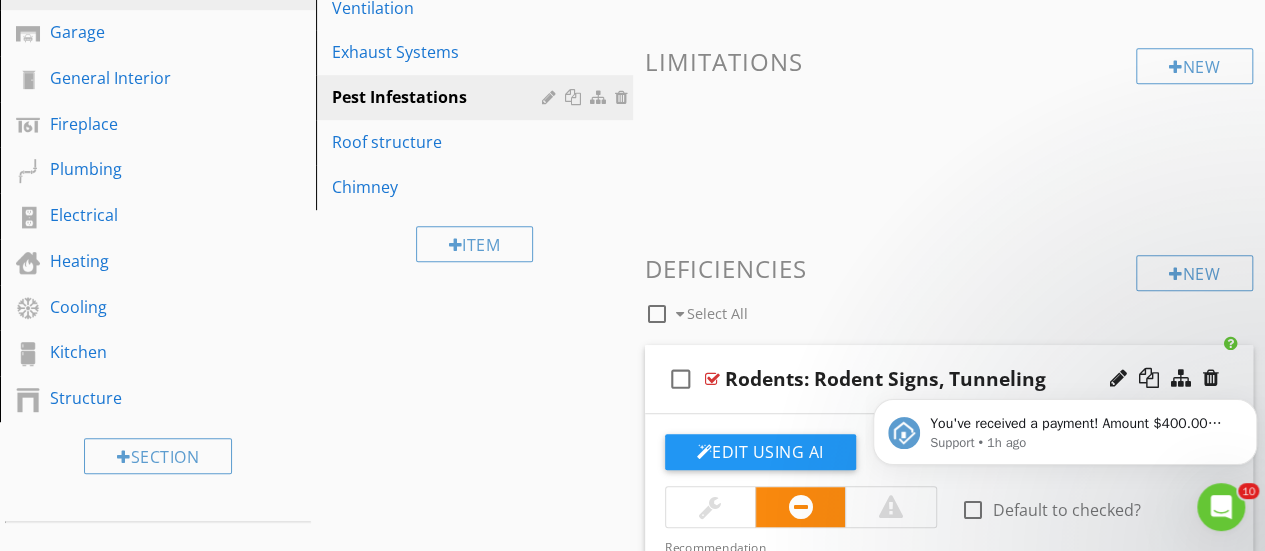 scroll, scrollTop: 407, scrollLeft: 0, axis: vertical 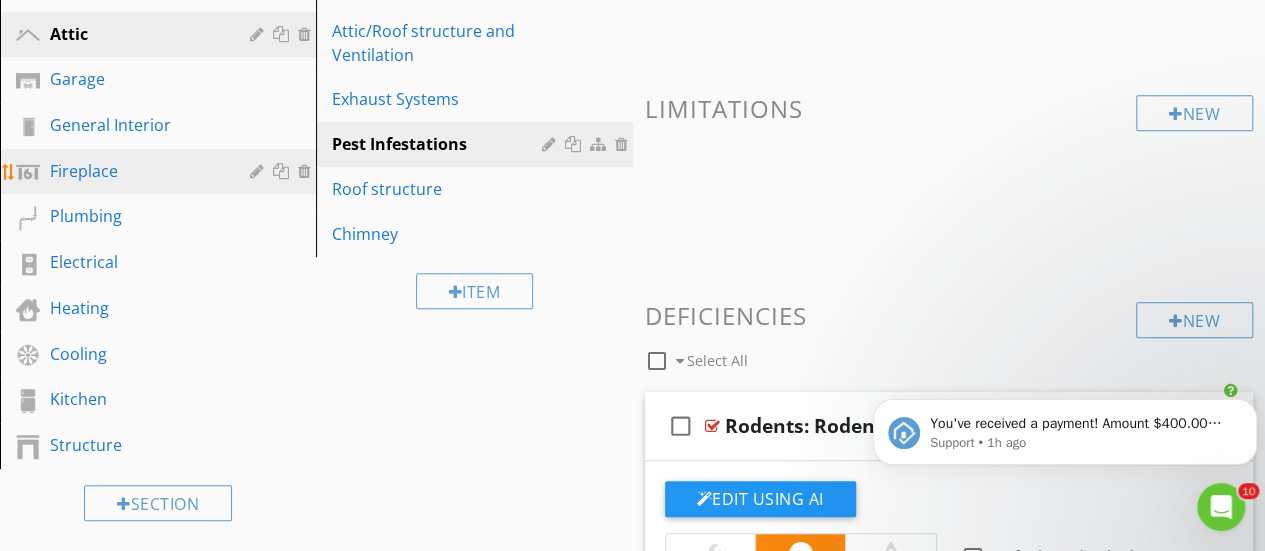 click on "Fireplace" at bounding box center [161, 172] 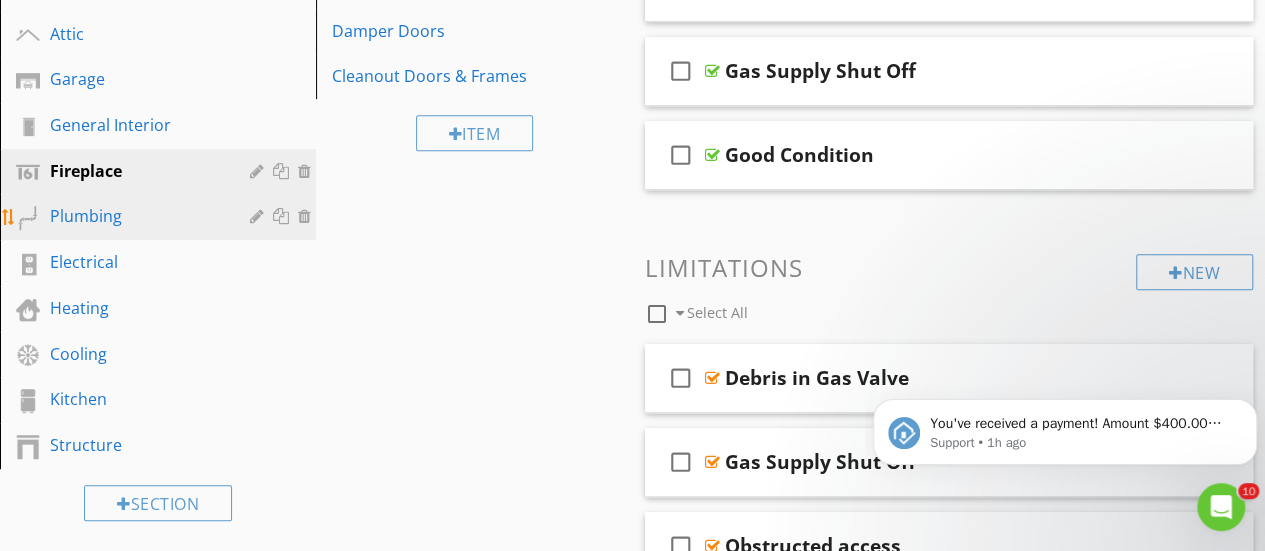 click on "Plumbing" at bounding box center (135, 216) 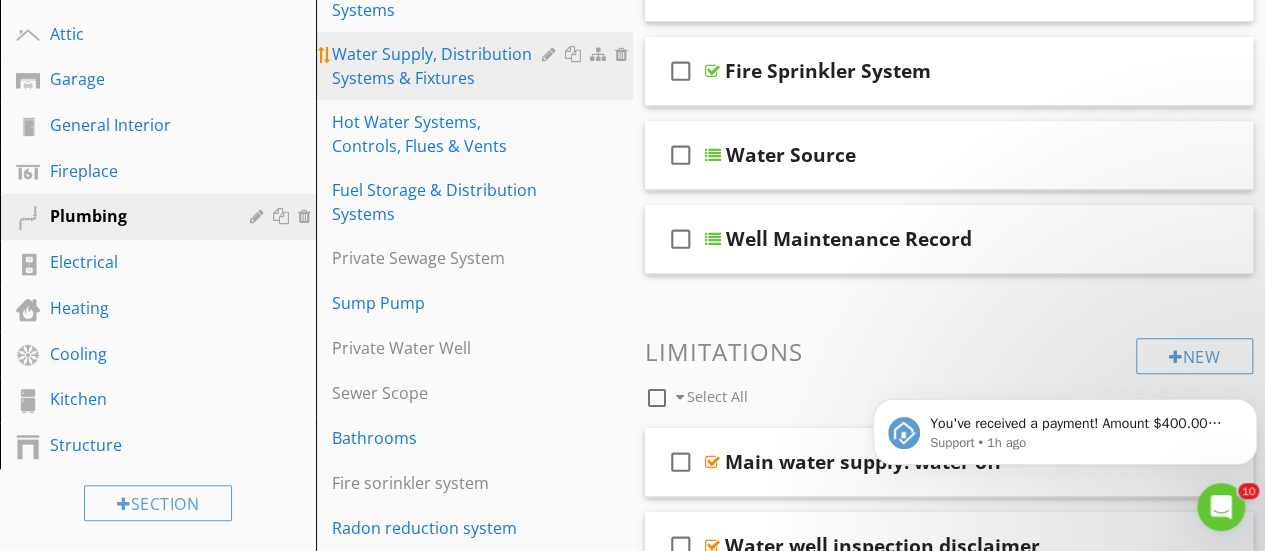 click on "Water Supply, Distribution Systems & Fixtures" at bounding box center [439, 66] 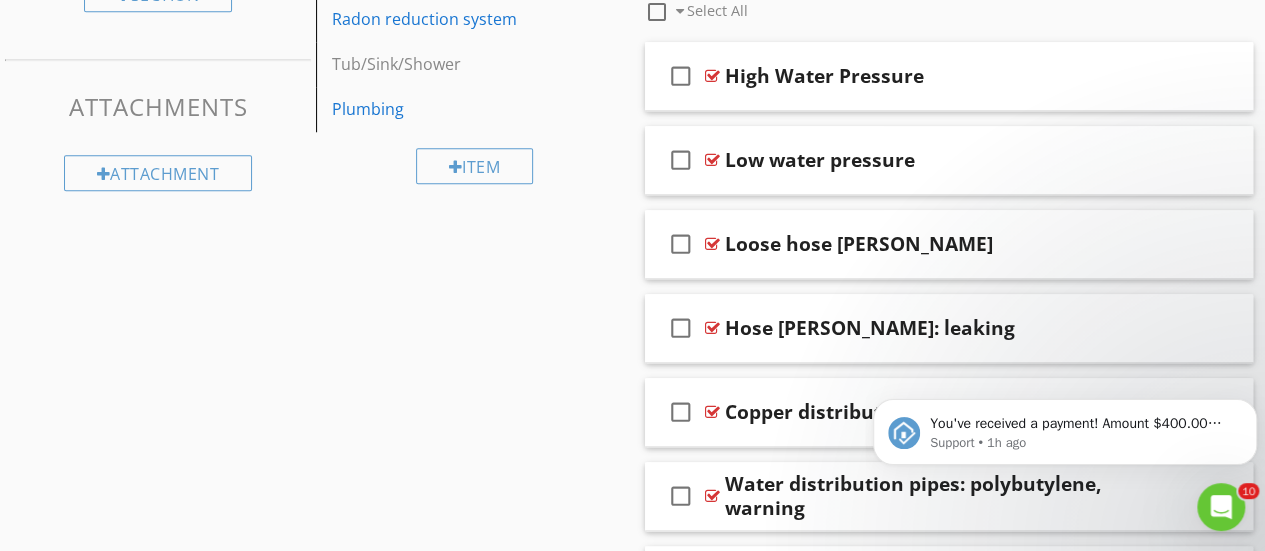 scroll, scrollTop: 918, scrollLeft: 0, axis: vertical 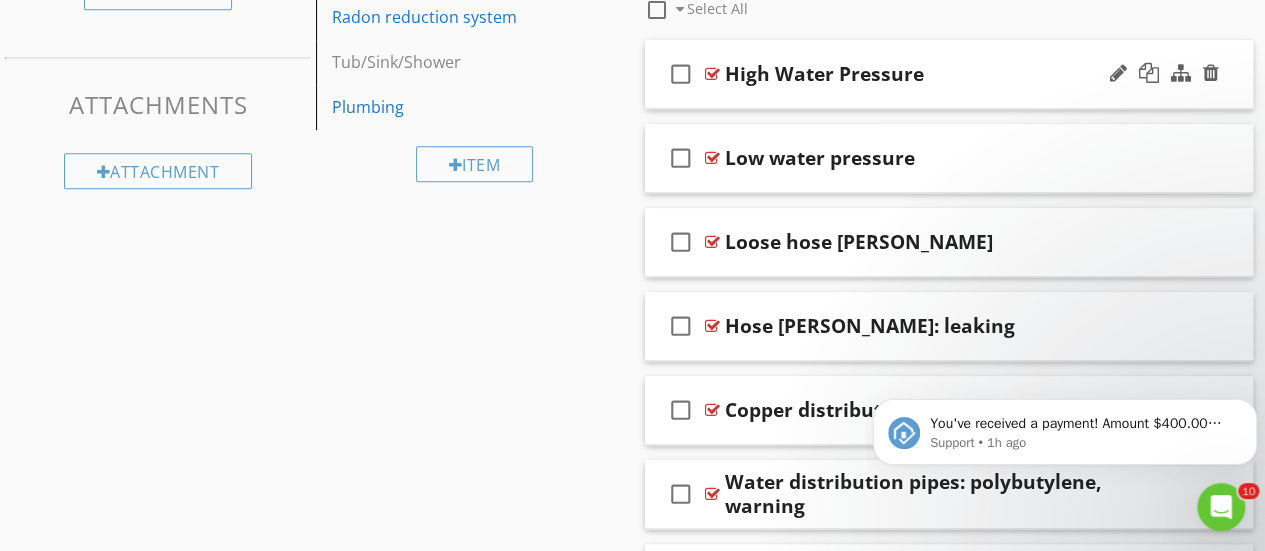 click at bounding box center (712, 74) 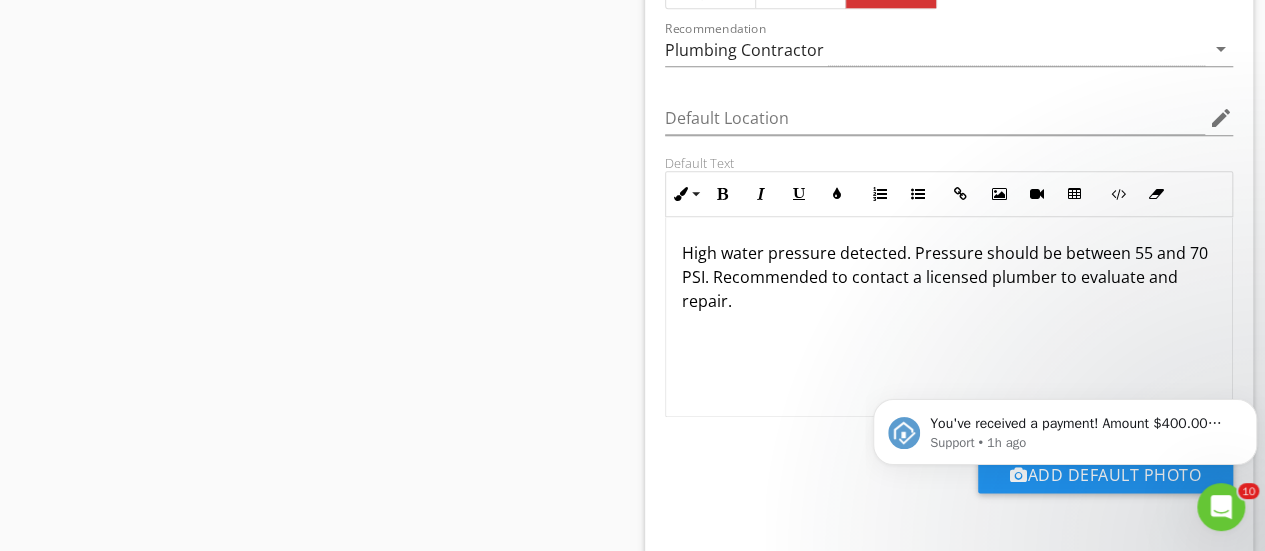 scroll, scrollTop: 1133, scrollLeft: 0, axis: vertical 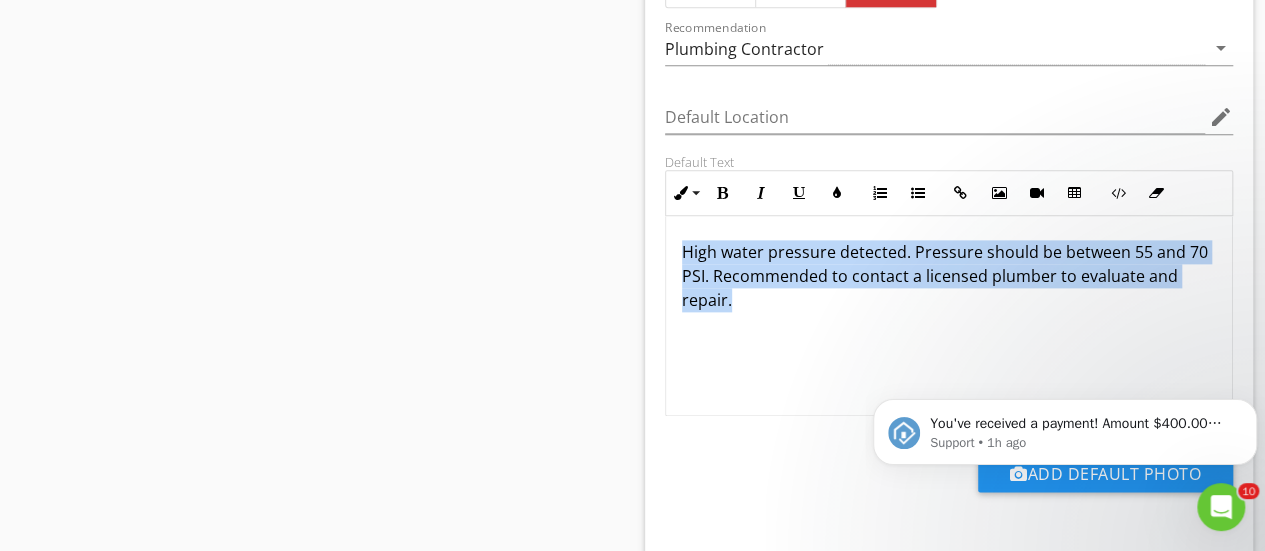 drag, startPoint x: 672, startPoint y: 249, endPoint x: 740, endPoint y: 295, distance: 82.0975 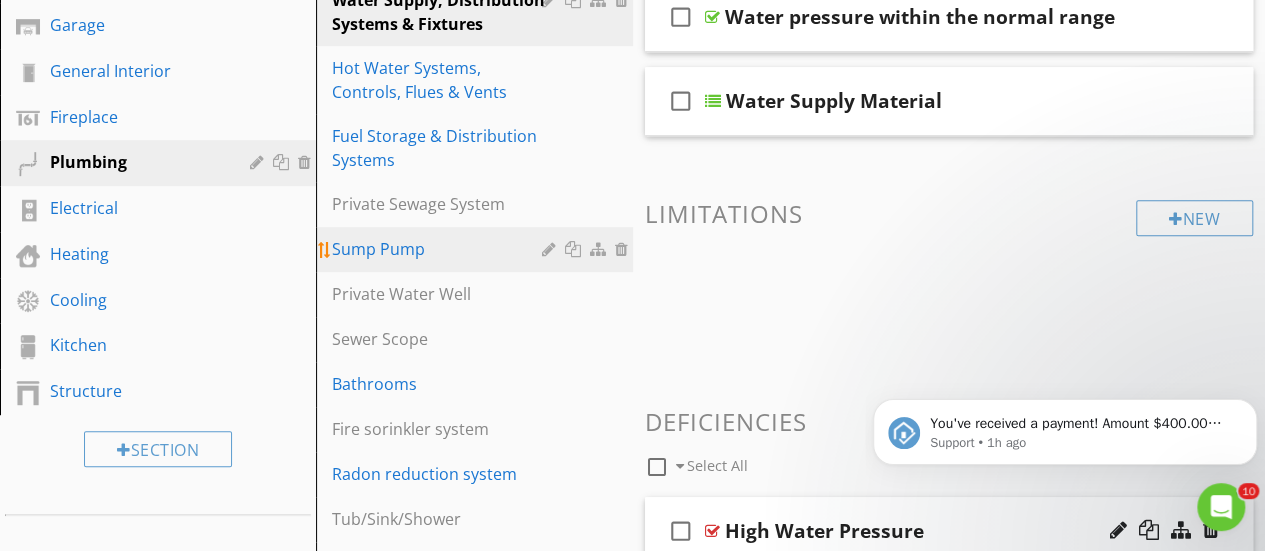scroll, scrollTop: 448, scrollLeft: 0, axis: vertical 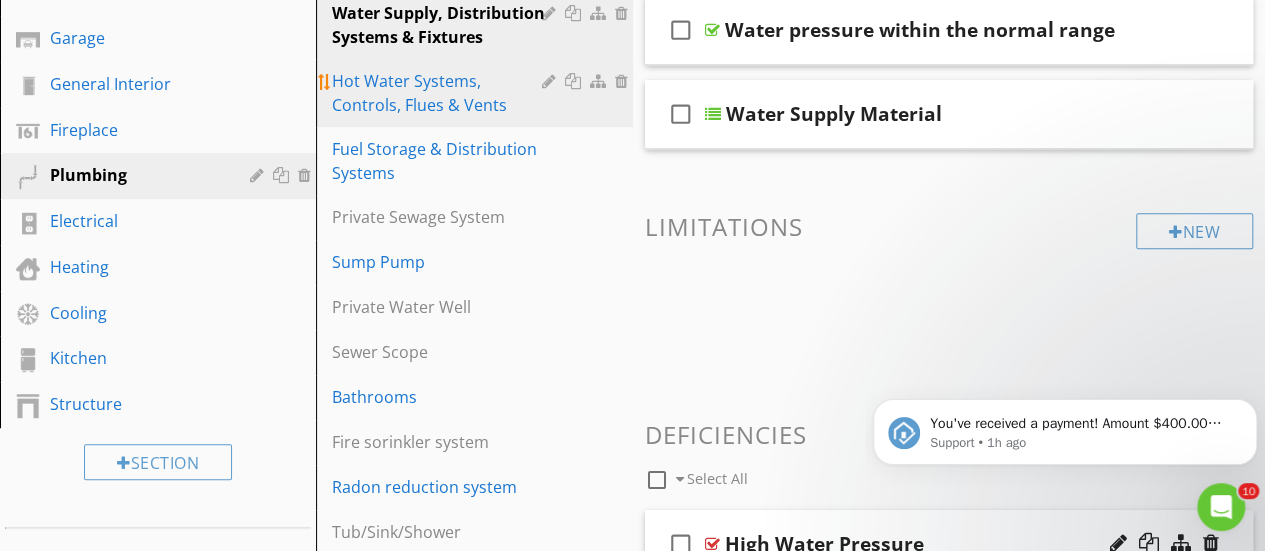 click on "Hot Water Systems, Controls, Flues & Vents" at bounding box center [439, 93] 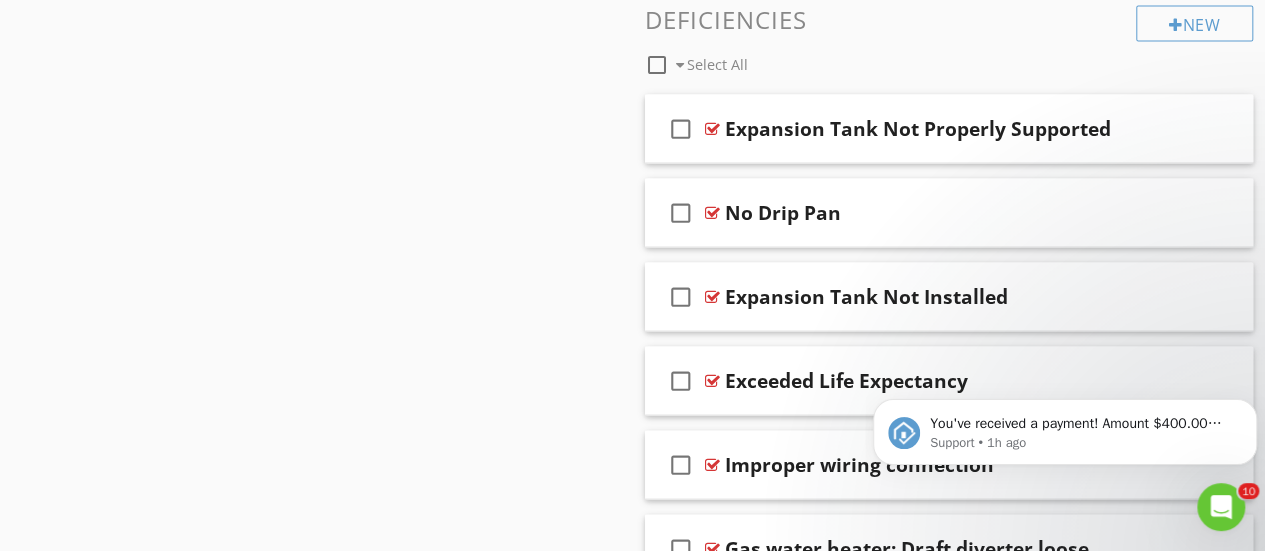 scroll, scrollTop: 1990, scrollLeft: 0, axis: vertical 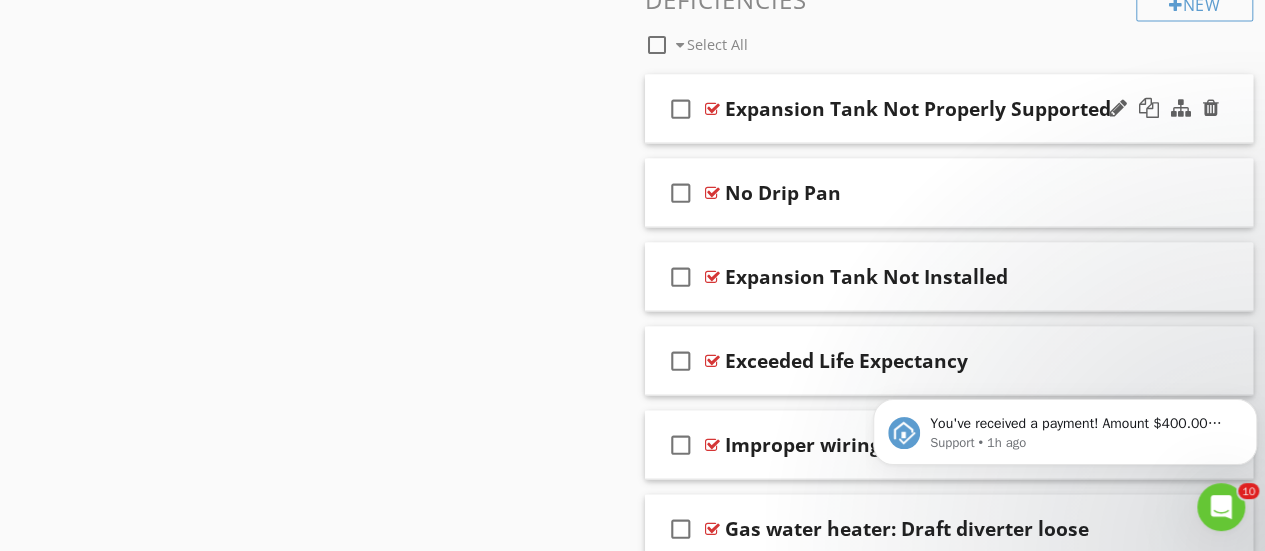 click at bounding box center (712, 109) 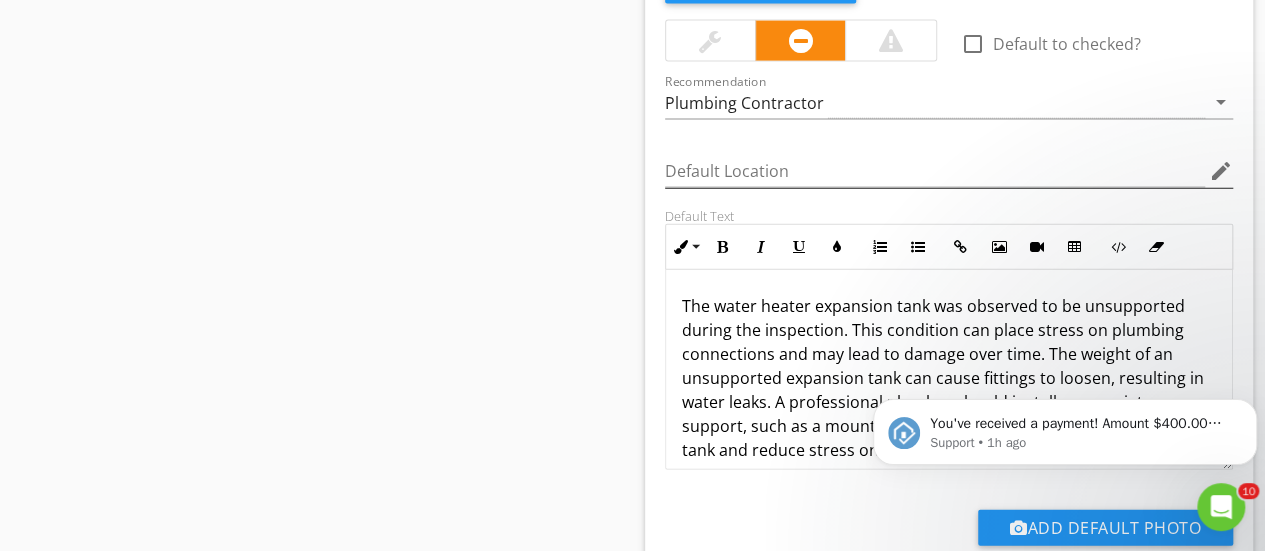scroll, scrollTop: 2210, scrollLeft: 0, axis: vertical 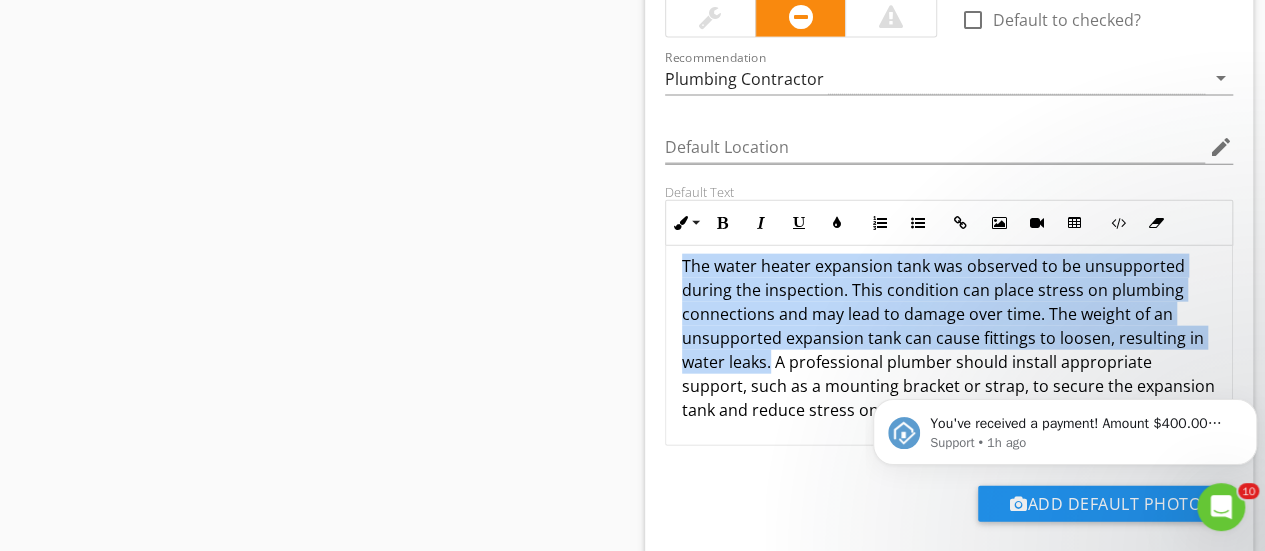 drag, startPoint x: 678, startPoint y: 255, endPoint x: 768, endPoint y: 355, distance: 134.53624 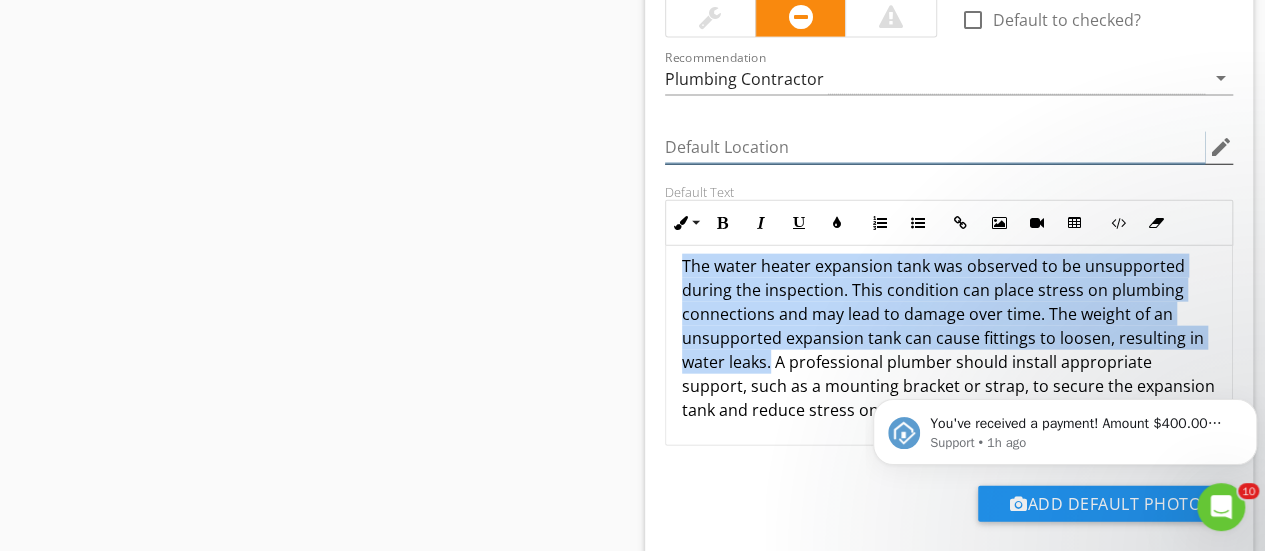 click at bounding box center (935, 147) 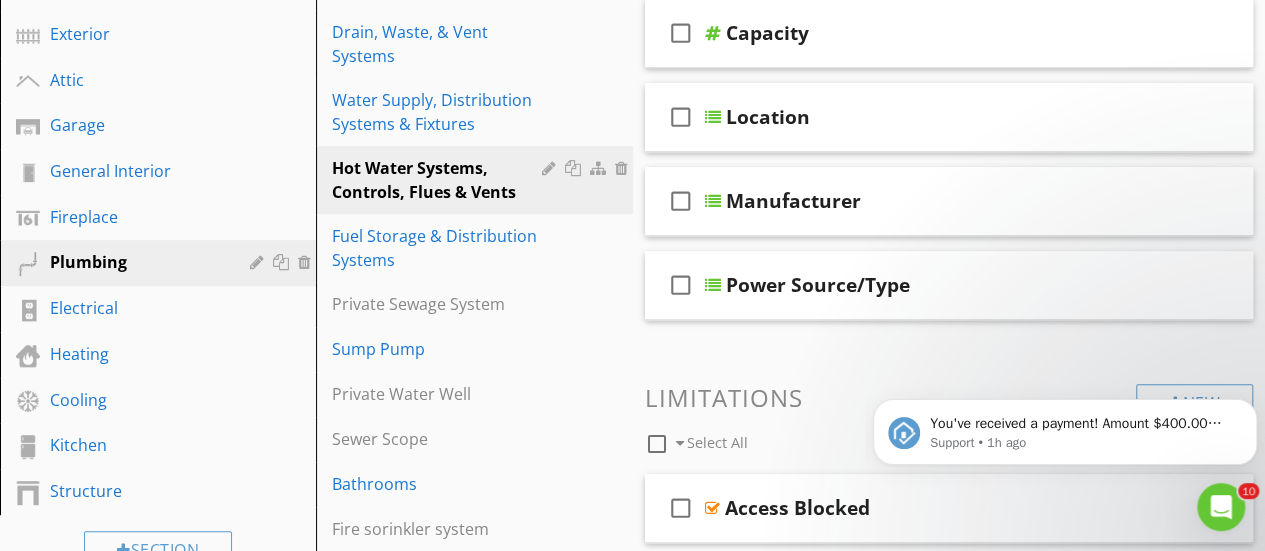 scroll, scrollTop: 364, scrollLeft: 0, axis: vertical 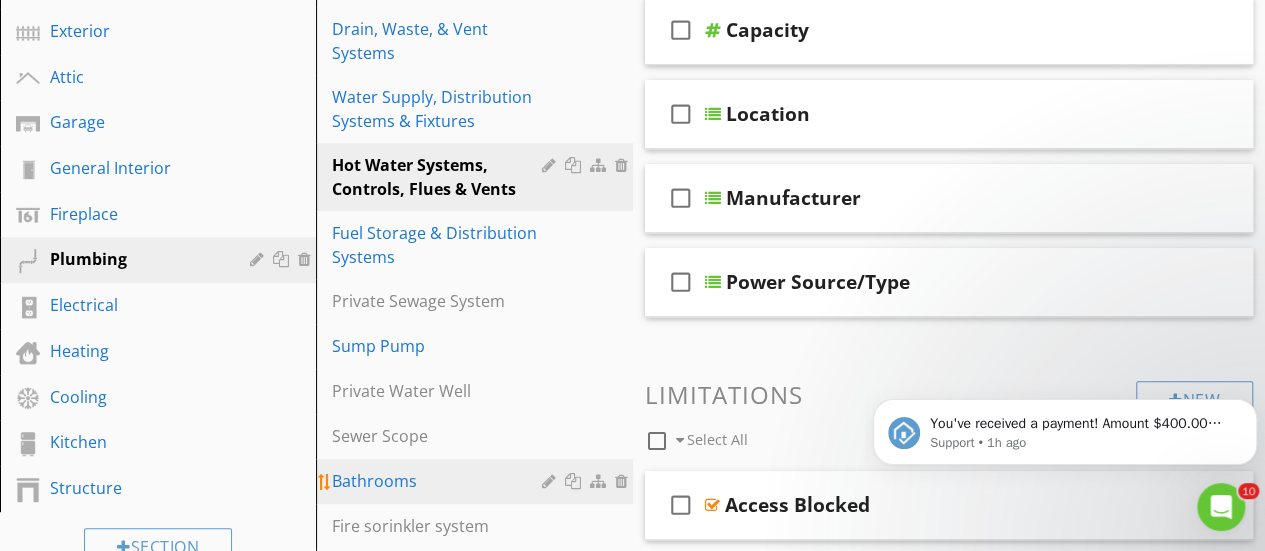 click on "Bathrooms" at bounding box center [439, 481] 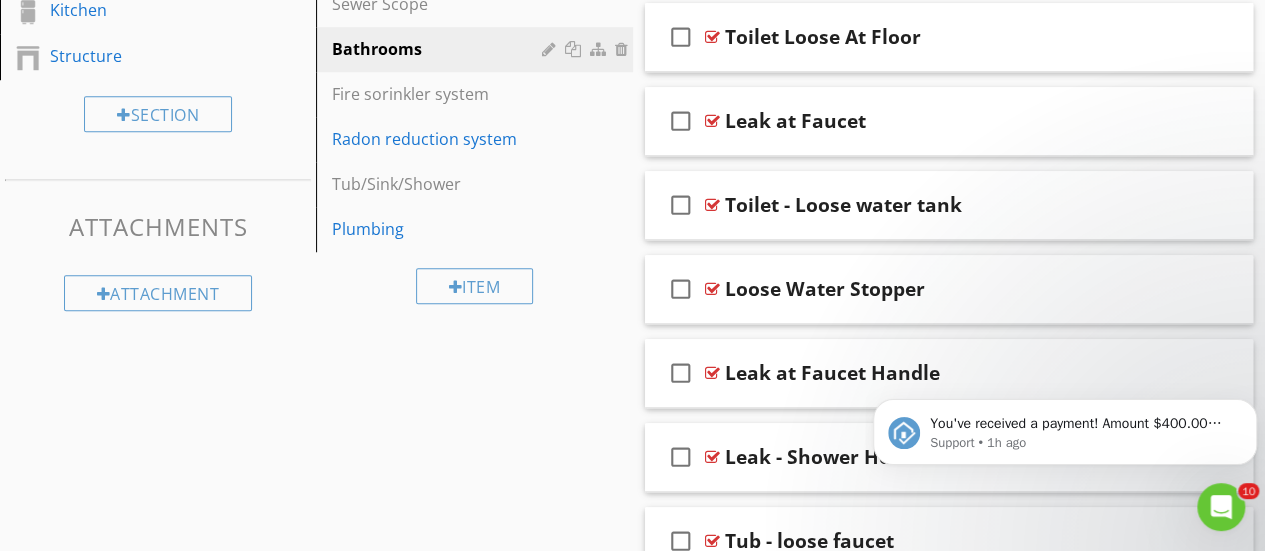 scroll, scrollTop: 797, scrollLeft: 0, axis: vertical 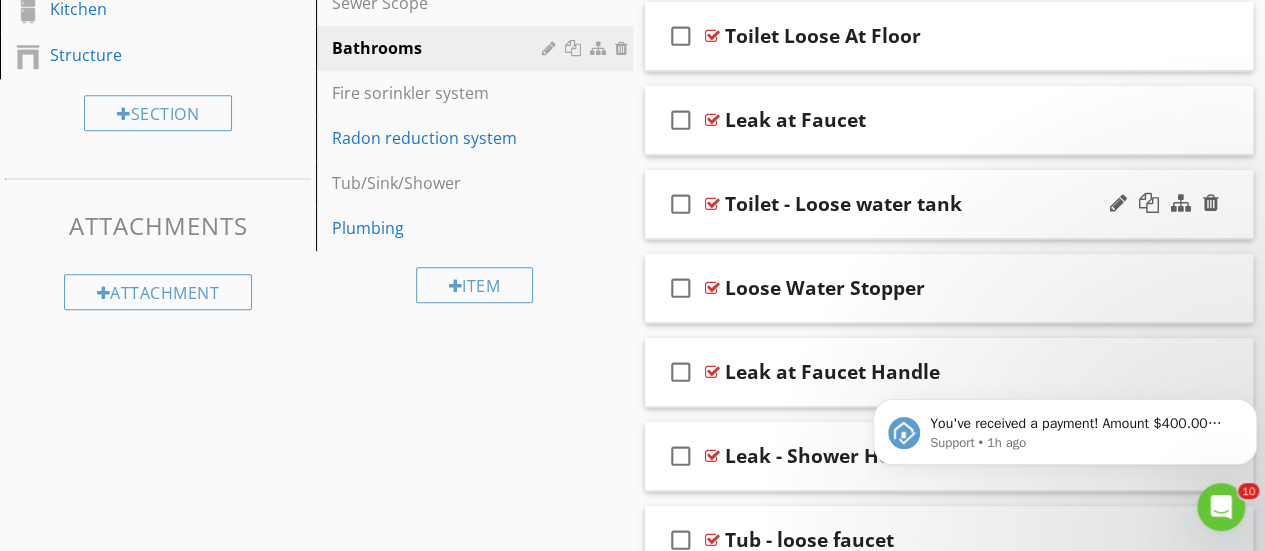 click at bounding box center [712, 204] 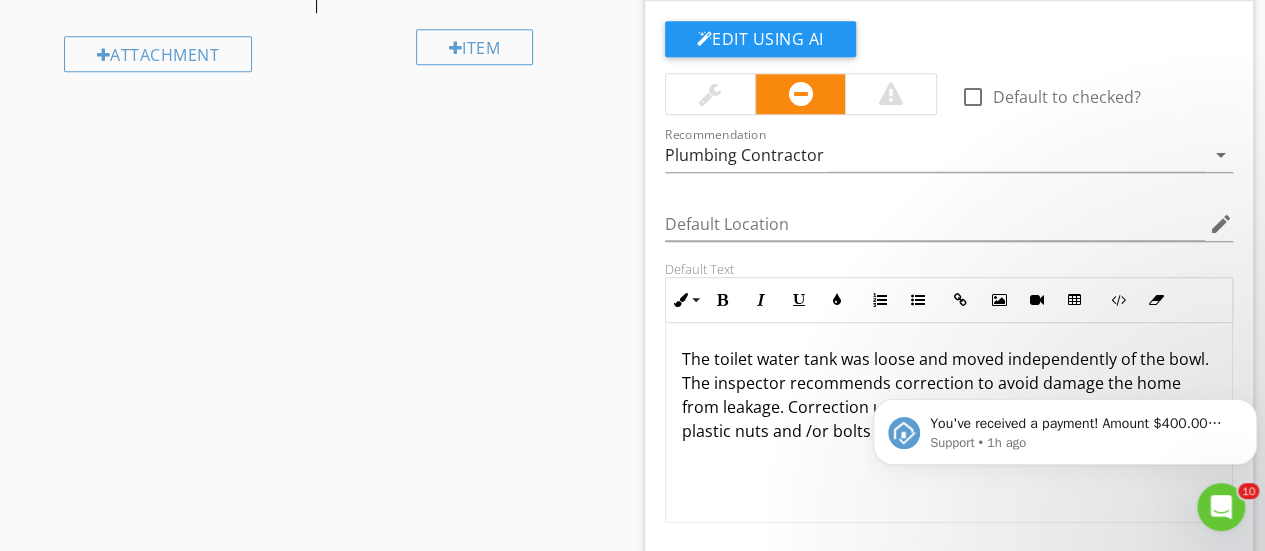 scroll, scrollTop: 1043, scrollLeft: 0, axis: vertical 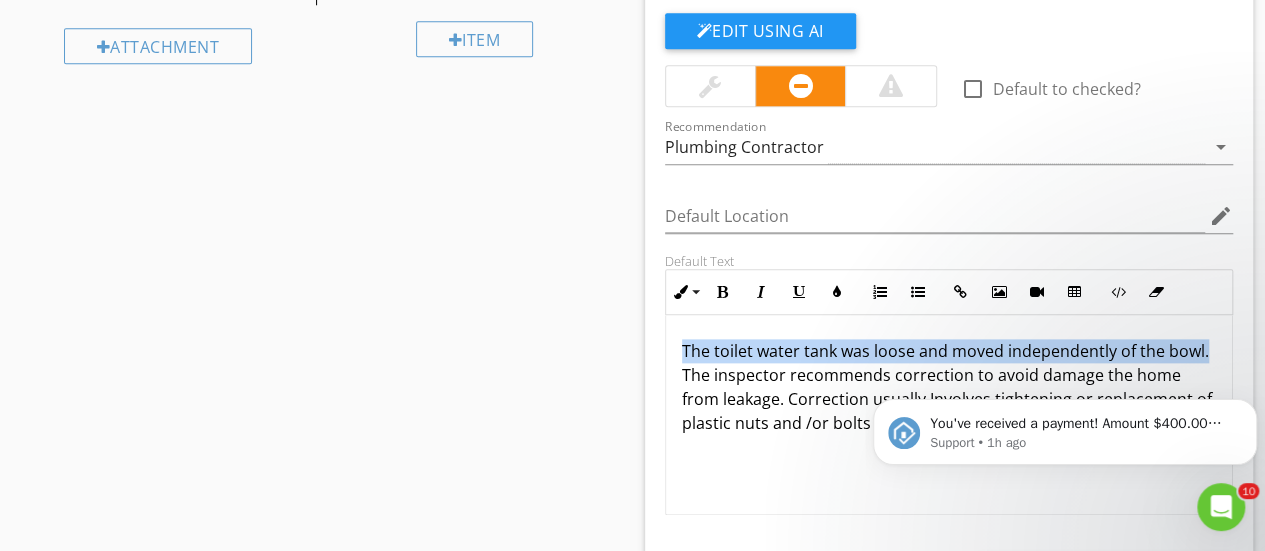drag, startPoint x: 680, startPoint y: 343, endPoint x: 721, endPoint y: 373, distance: 50.803543 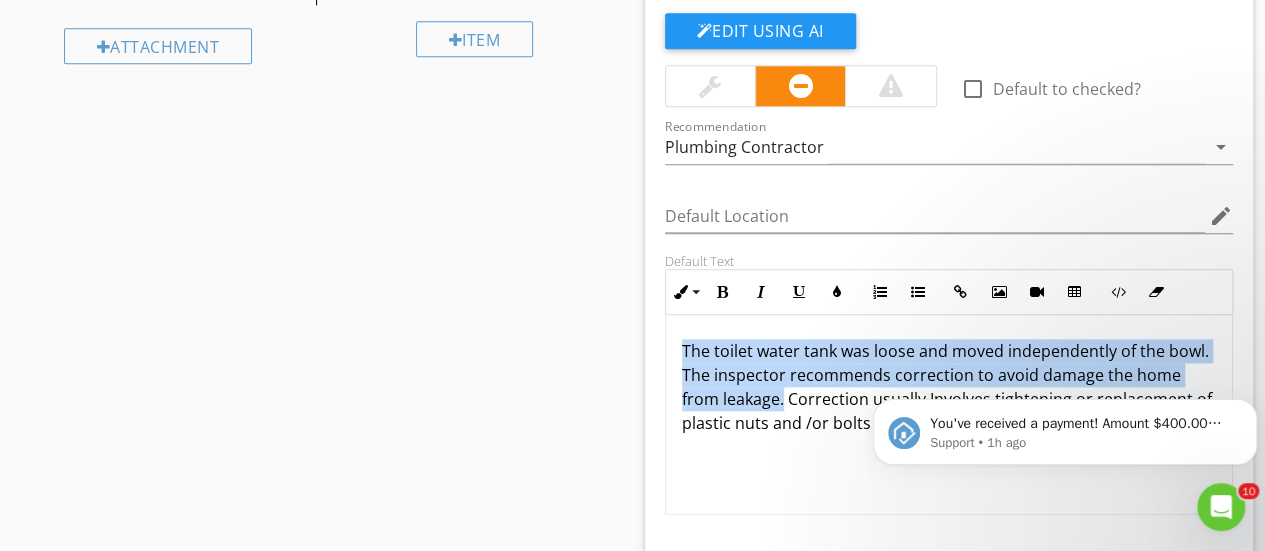 drag, startPoint x: 680, startPoint y: 342, endPoint x: 831, endPoint y: 401, distance: 162.11725 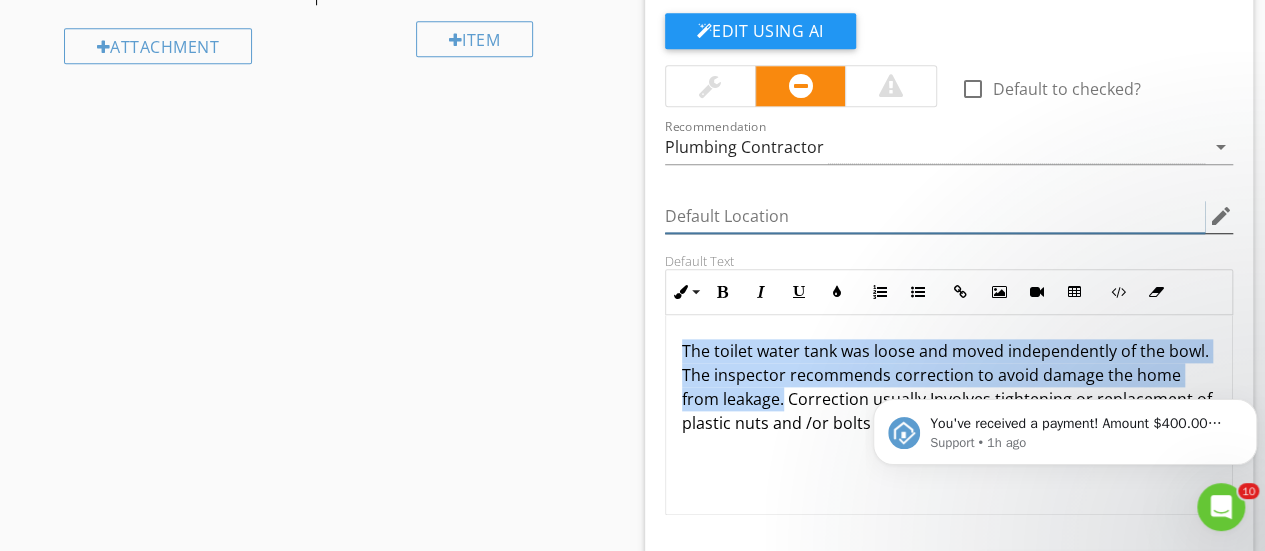 click at bounding box center (935, 216) 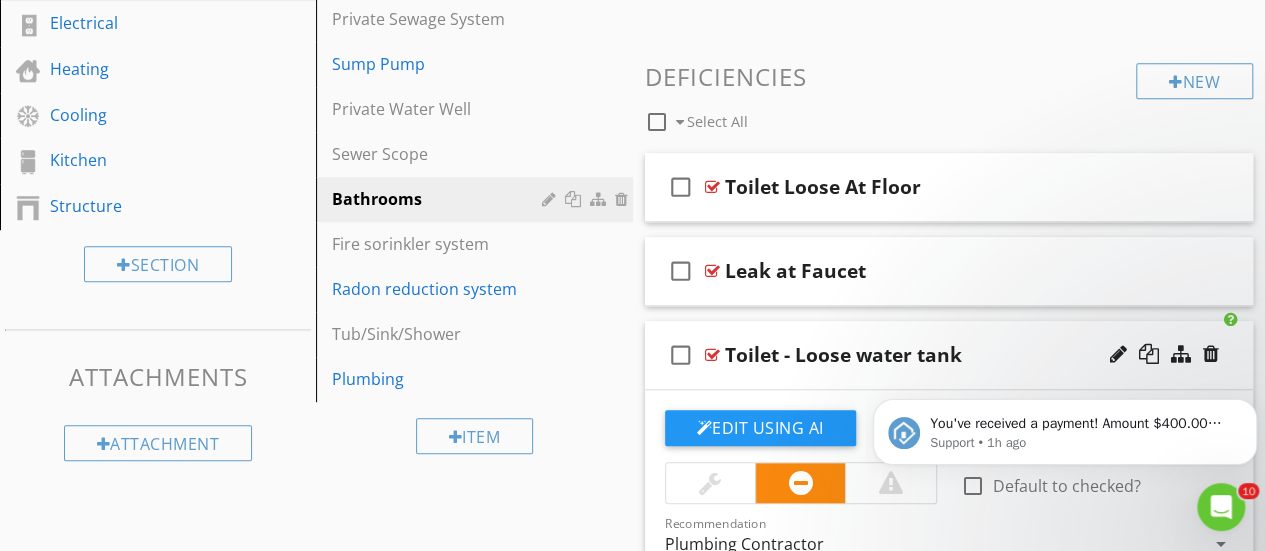 scroll, scrollTop: 641, scrollLeft: 0, axis: vertical 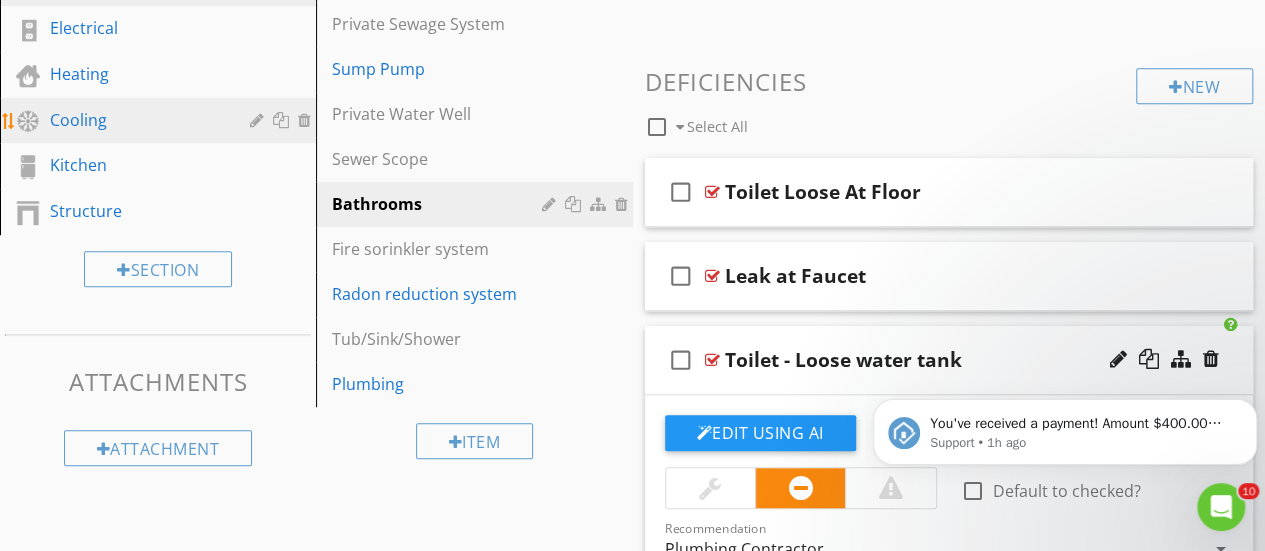 click on "Cooling" at bounding box center [135, 120] 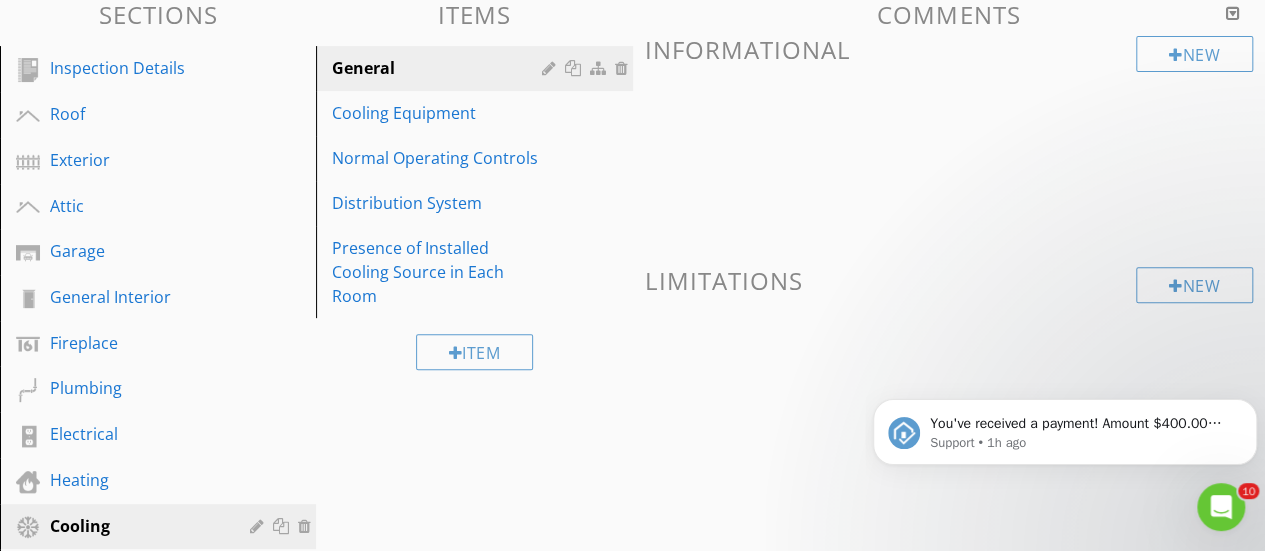 scroll, scrollTop: 233, scrollLeft: 0, axis: vertical 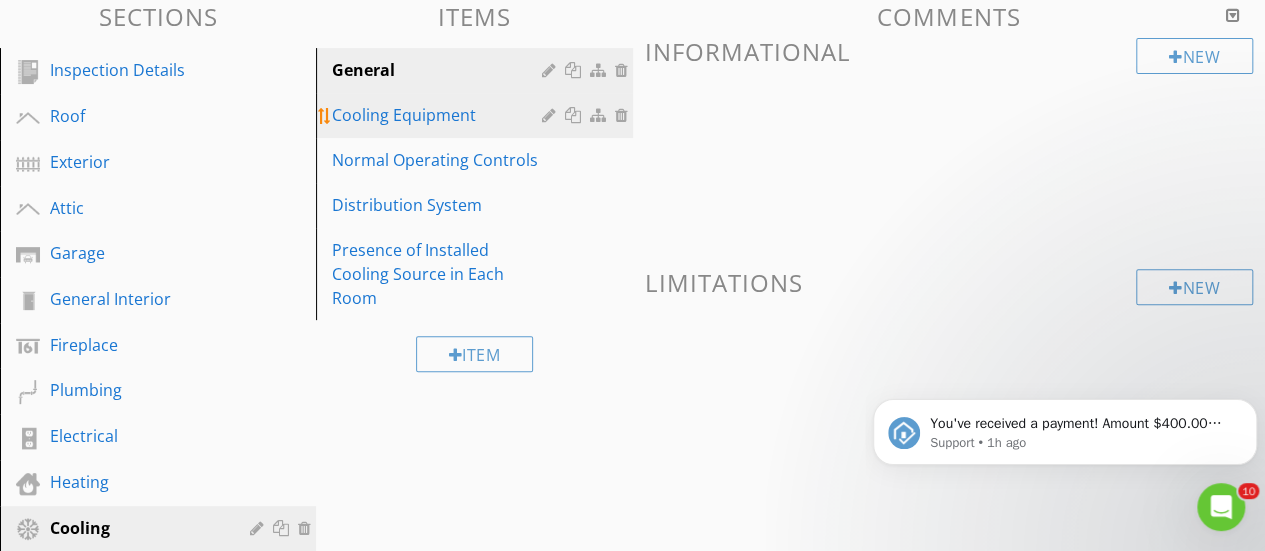 click on "Cooling Equipment" at bounding box center [439, 115] 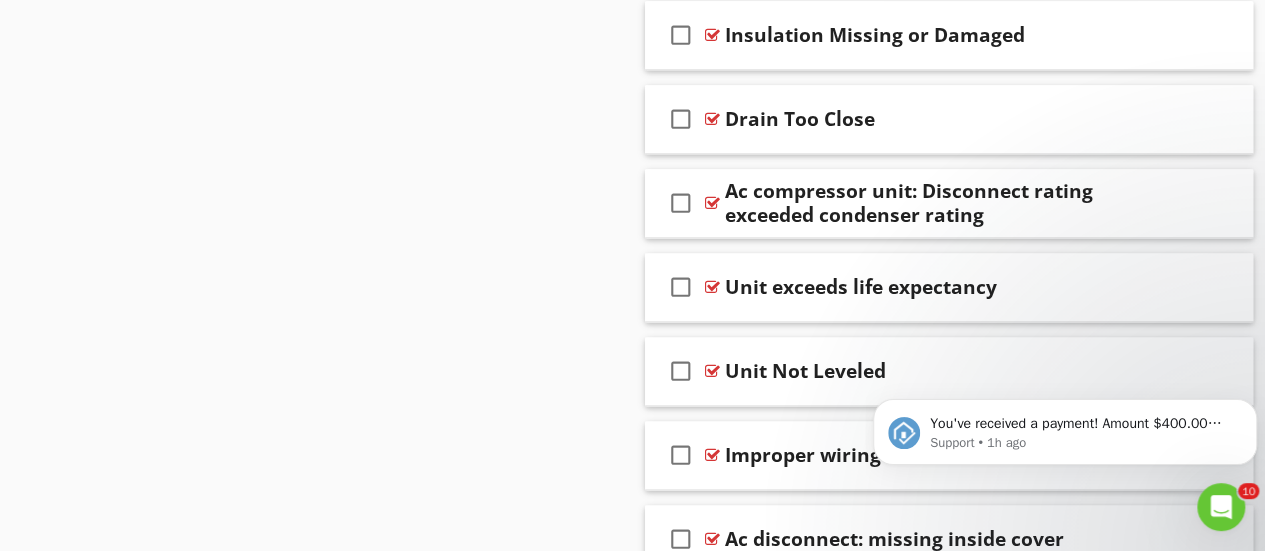 scroll, scrollTop: 1306, scrollLeft: 0, axis: vertical 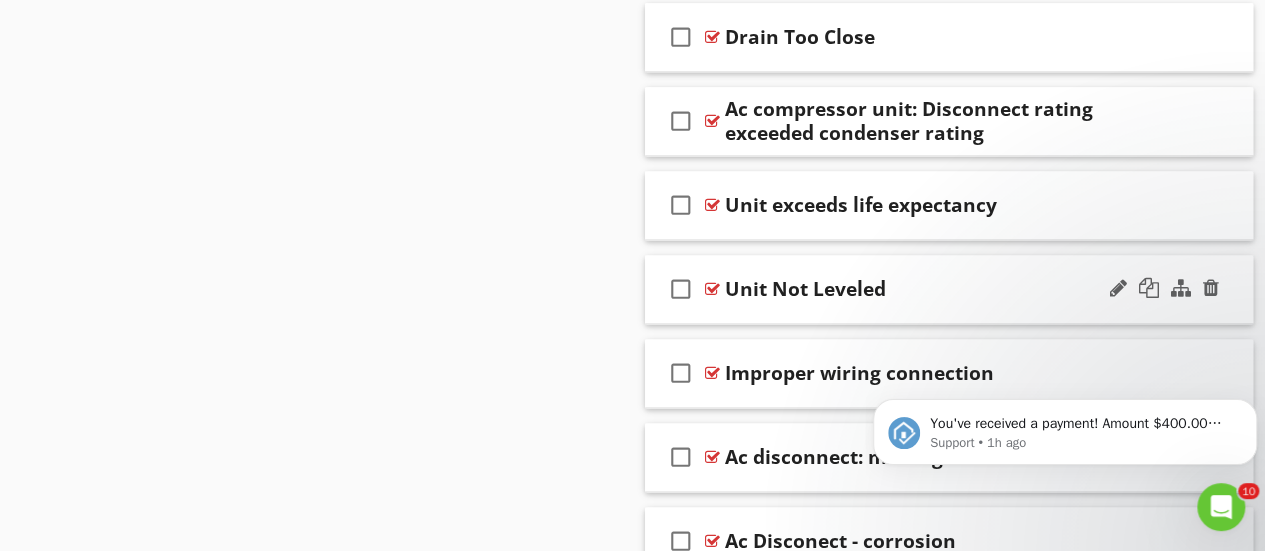 click at bounding box center (712, 289) 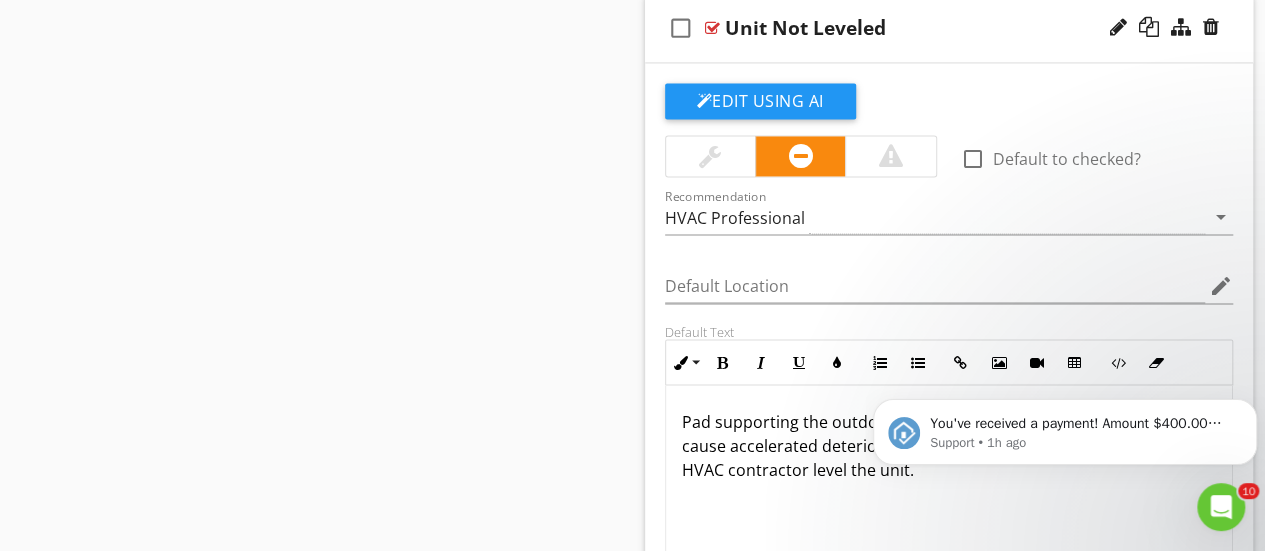 scroll, scrollTop: 1572, scrollLeft: 0, axis: vertical 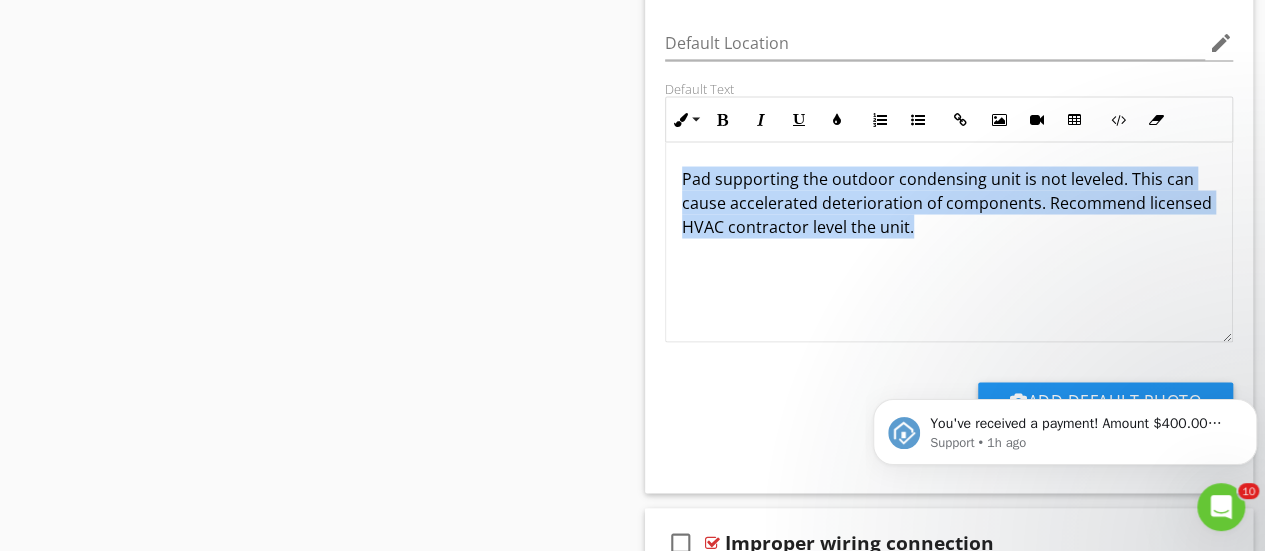drag, startPoint x: 680, startPoint y: 170, endPoint x: 1051, endPoint y: 223, distance: 374.7666 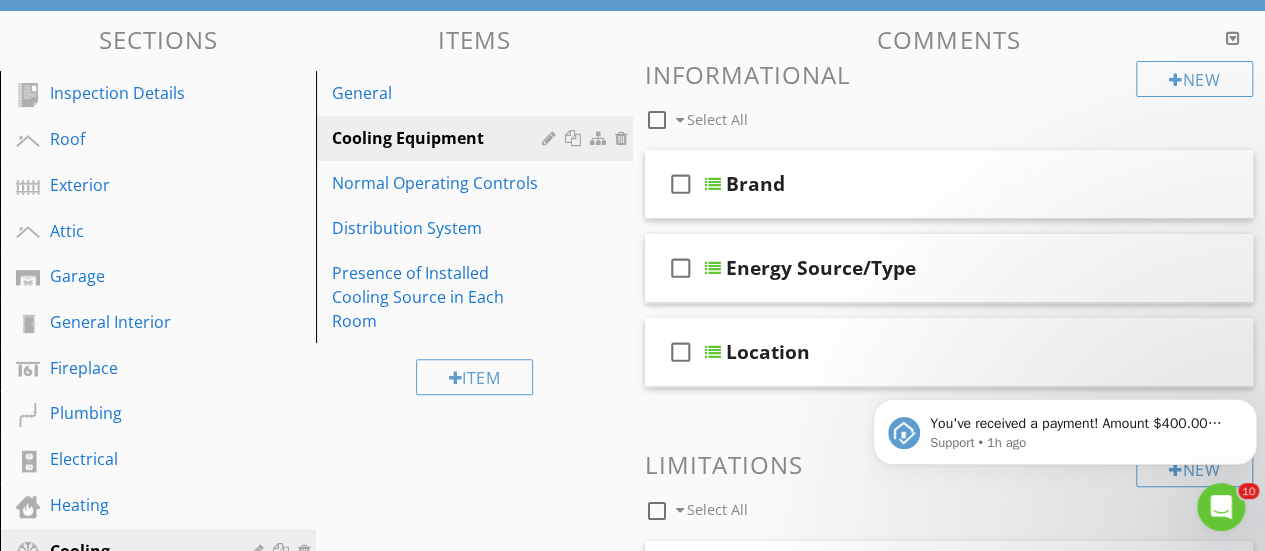 scroll, scrollTop: 155, scrollLeft: 0, axis: vertical 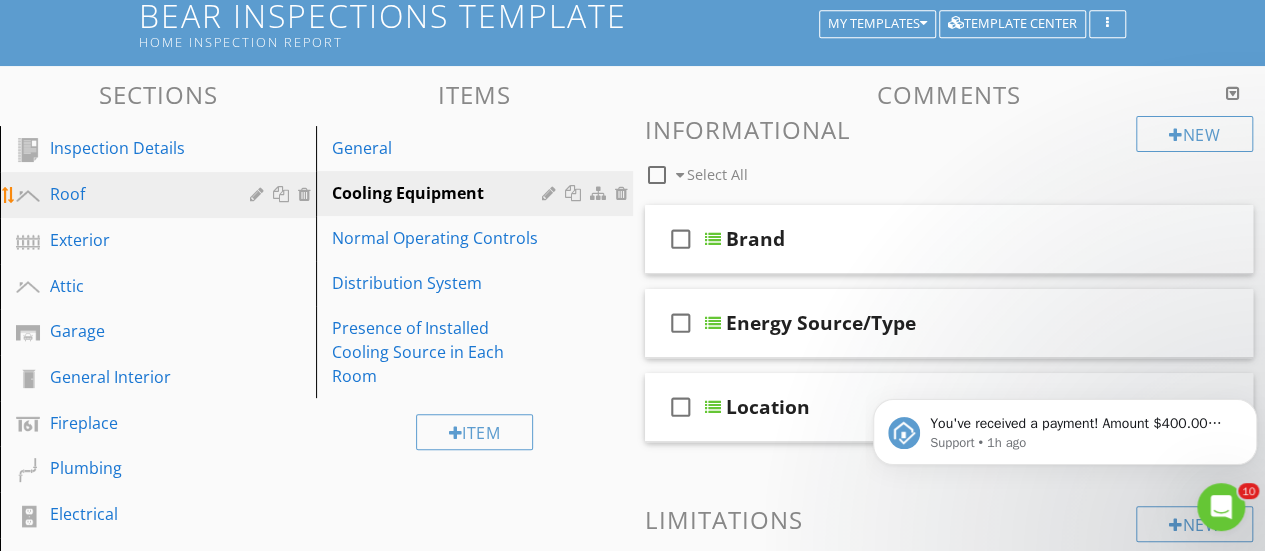 click on "Roof" at bounding box center (135, 194) 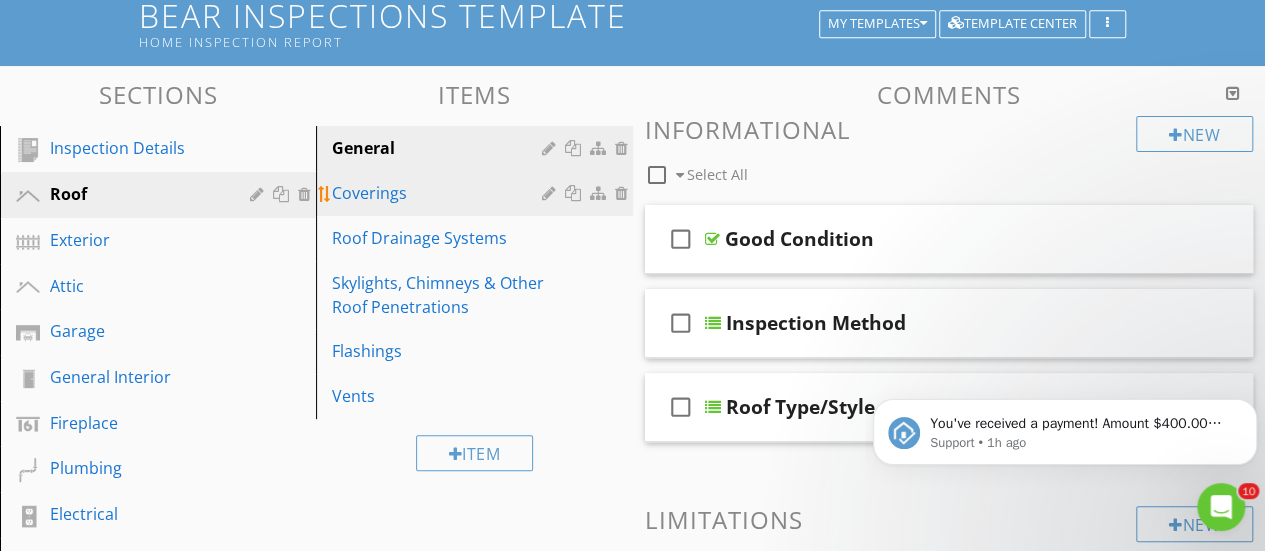 click on "Coverings" at bounding box center (439, 193) 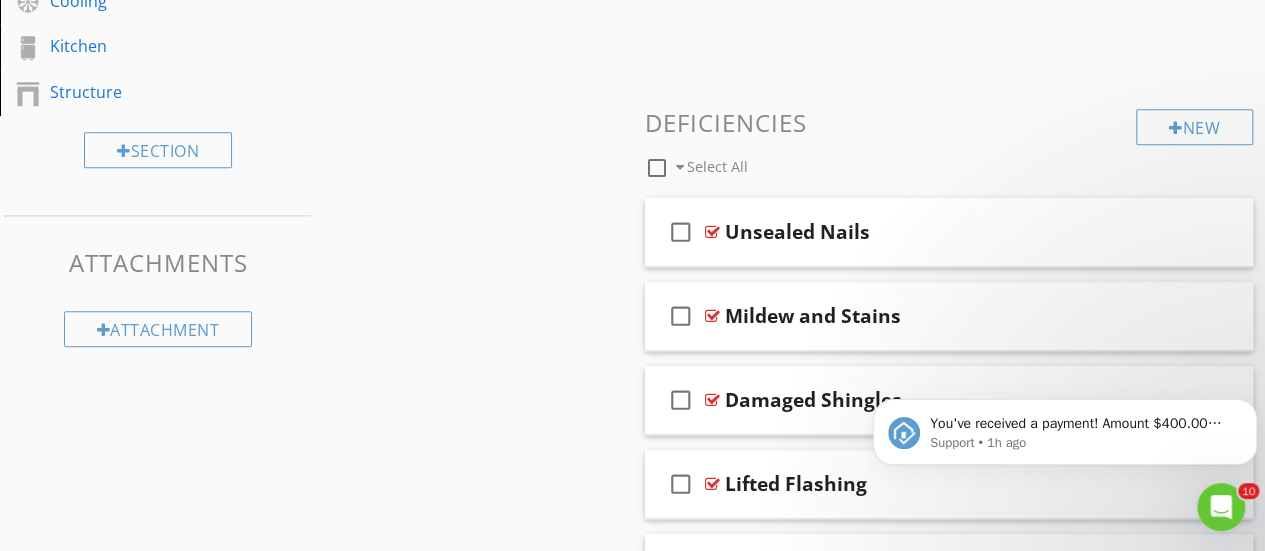 scroll, scrollTop: 827, scrollLeft: 0, axis: vertical 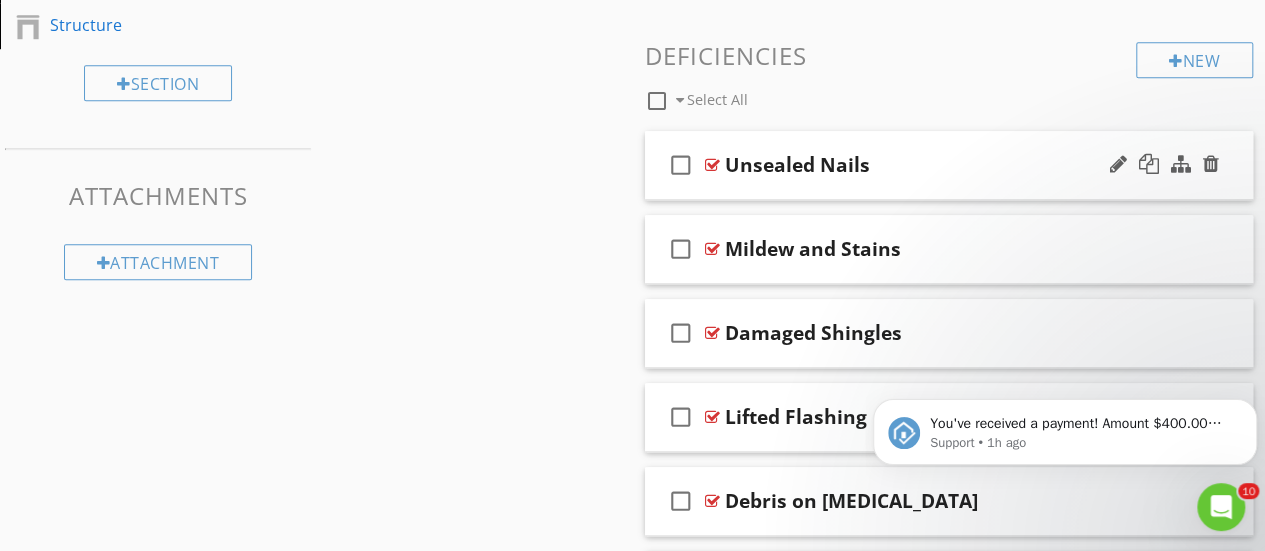 click at bounding box center (712, 165) 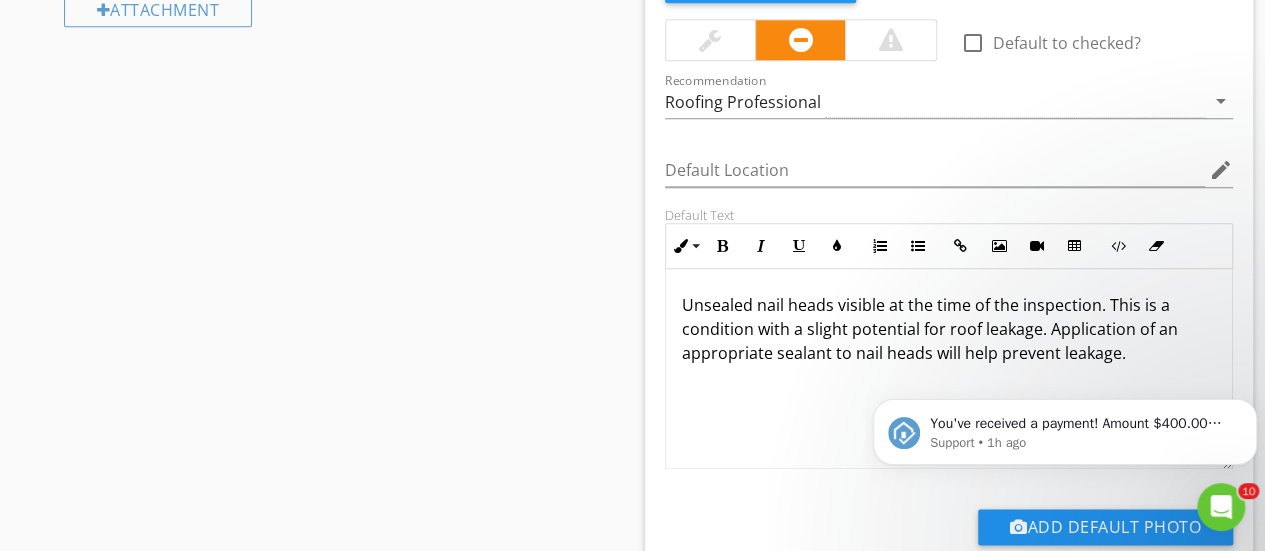 scroll, scrollTop: 1101, scrollLeft: 0, axis: vertical 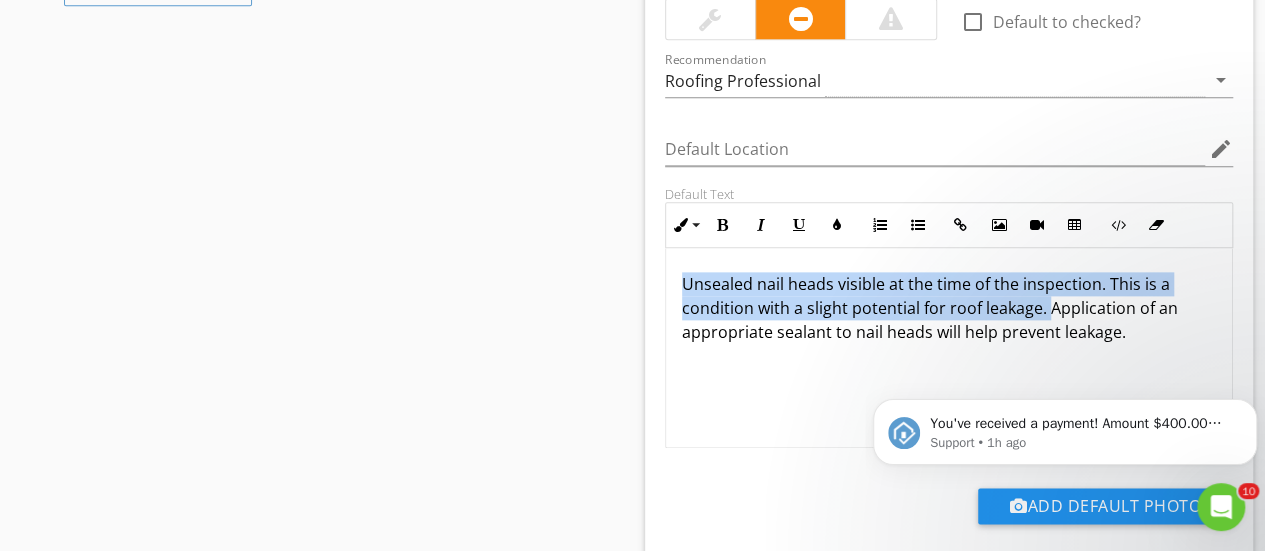 drag, startPoint x: 680, startPoint y: 283, endPoint x: 1045, endPoint y: 305, distance: 365.6624 